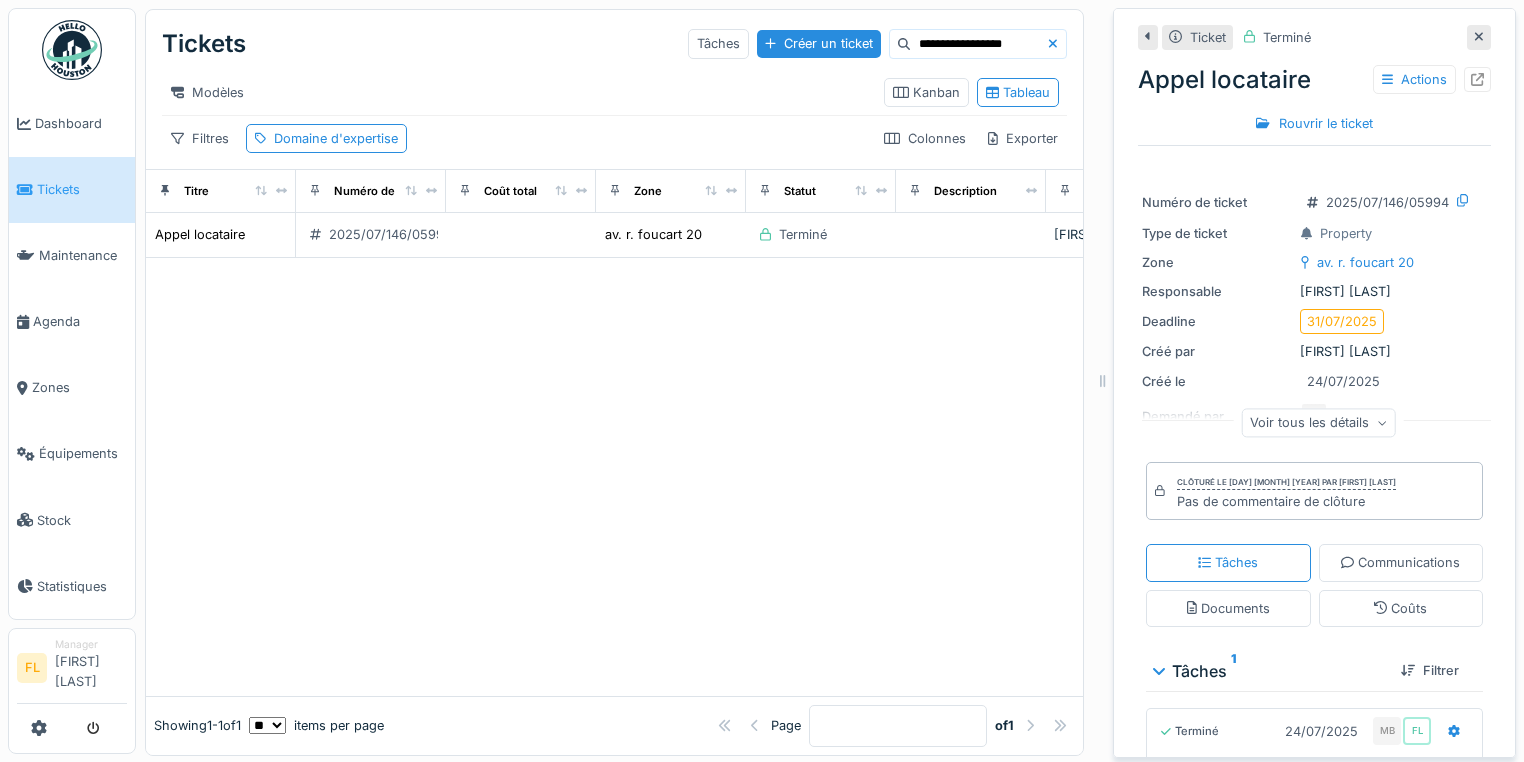 scroll, scrollTop: 0, scrollLeft: 0, axis: both 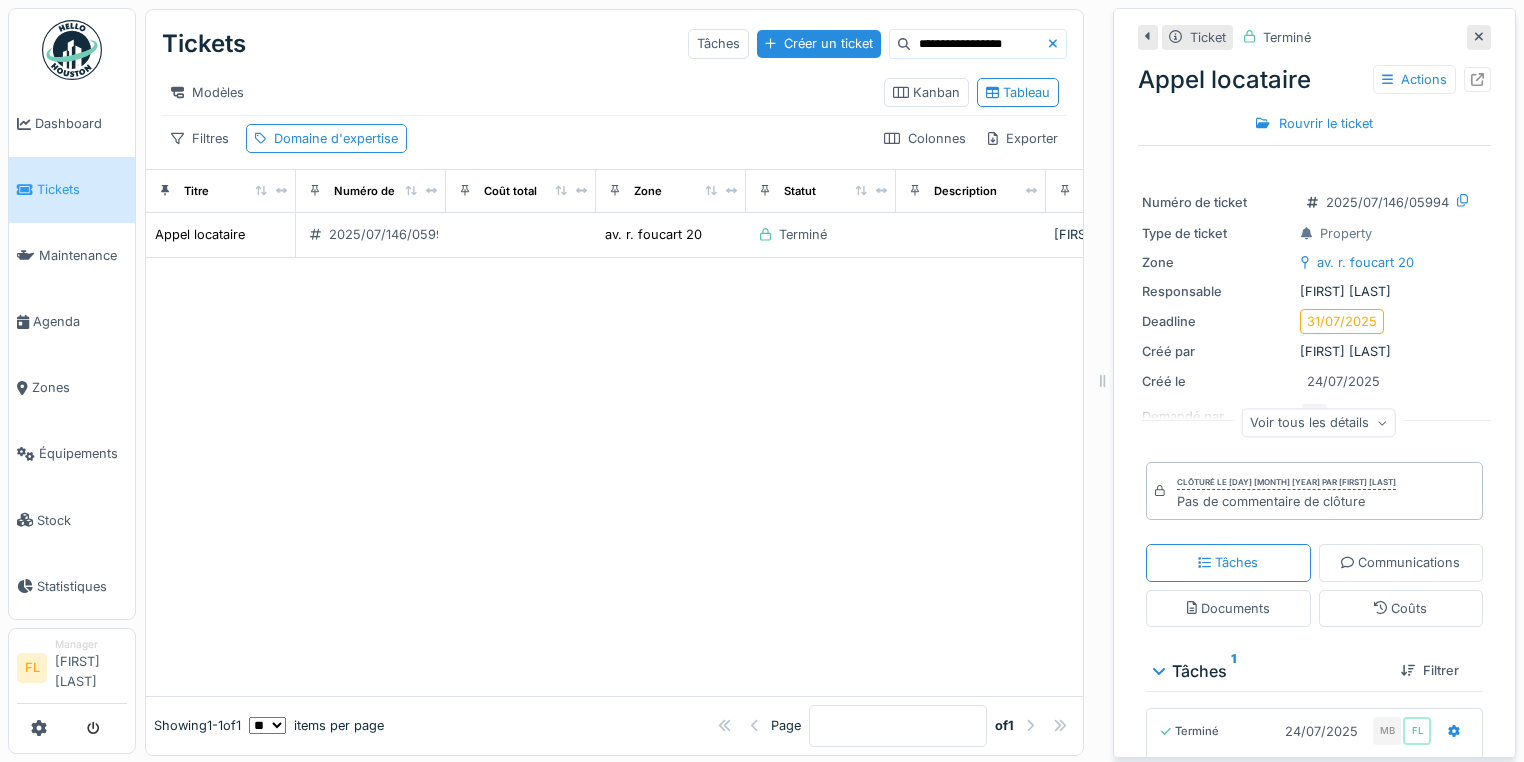 click on "Tickets" at bounding box center [82, 189] 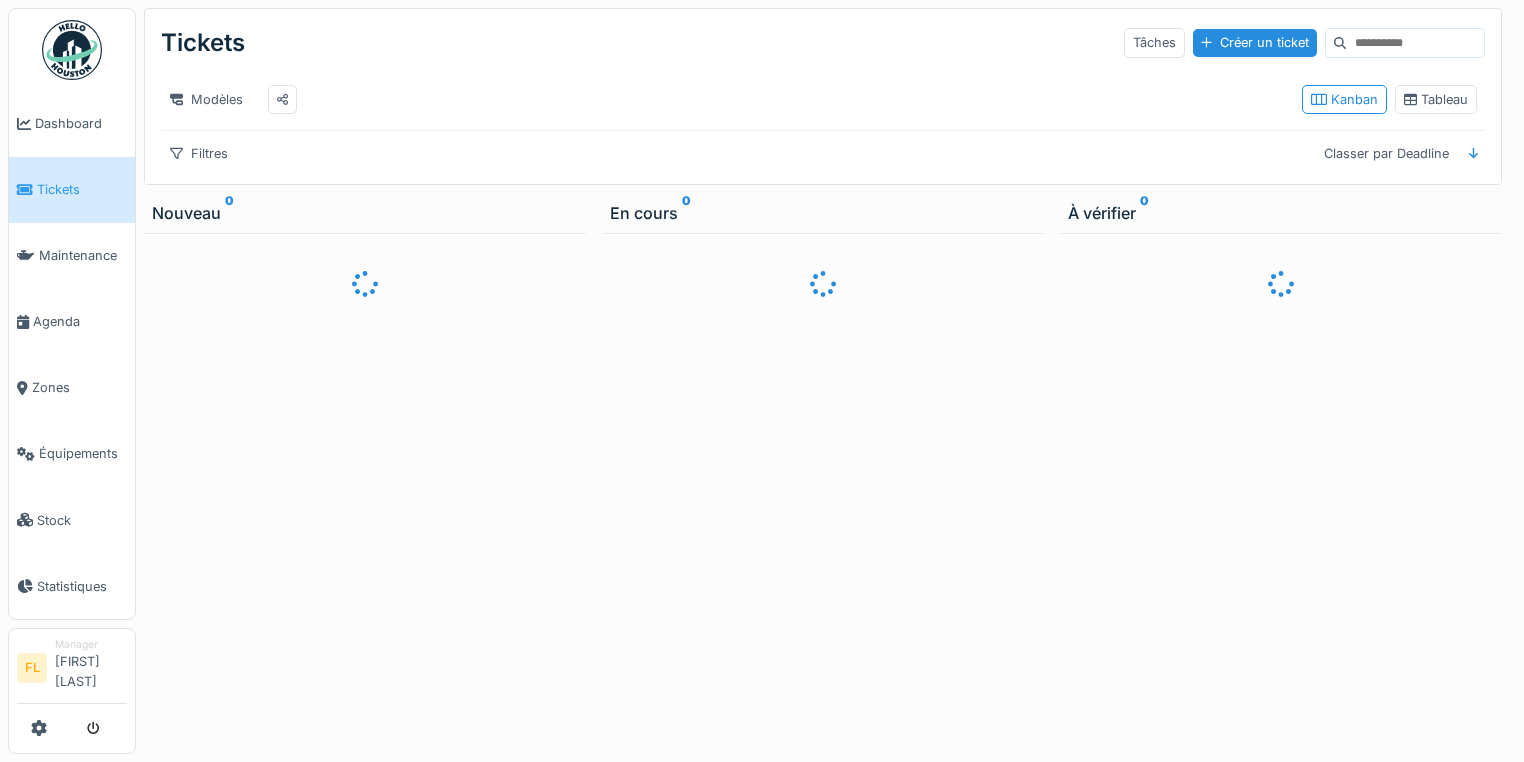 scroll, scrollTop: 0, scrollLeft: 0, axis: both 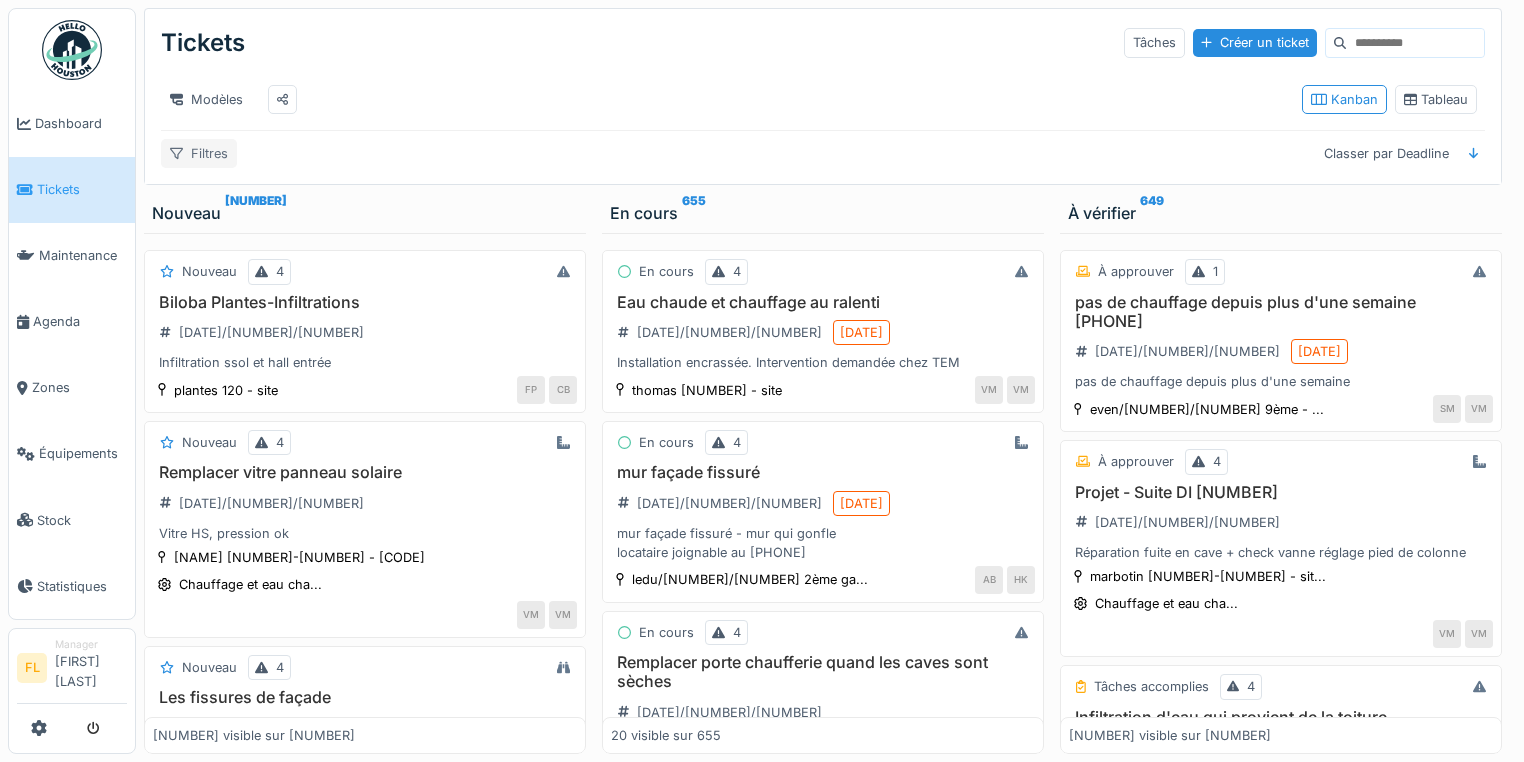 click on "Filtres" at bounding box center (199, 153) 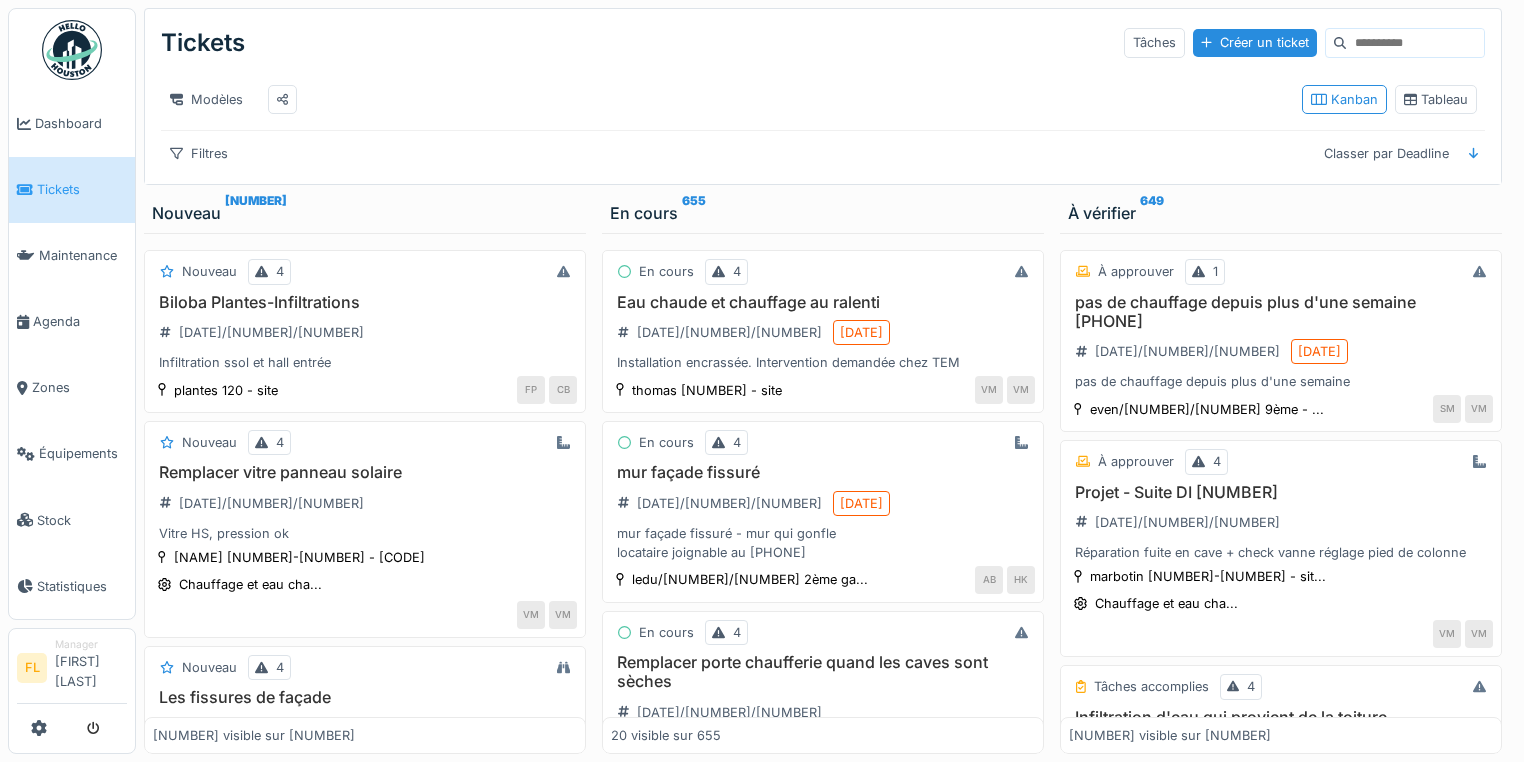 click on "Filtres Classer par Deadline" at bounding box center [823, 153] 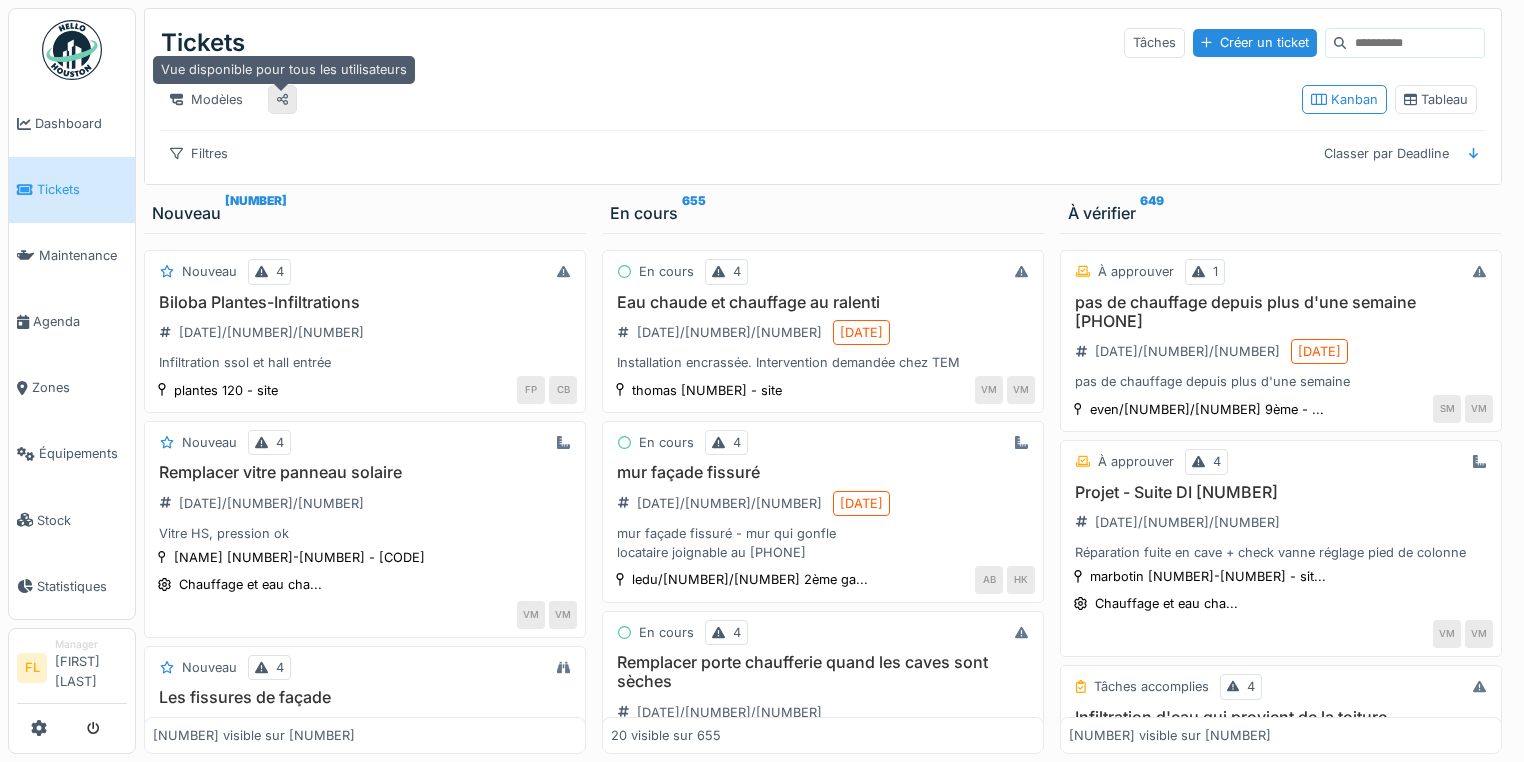 click 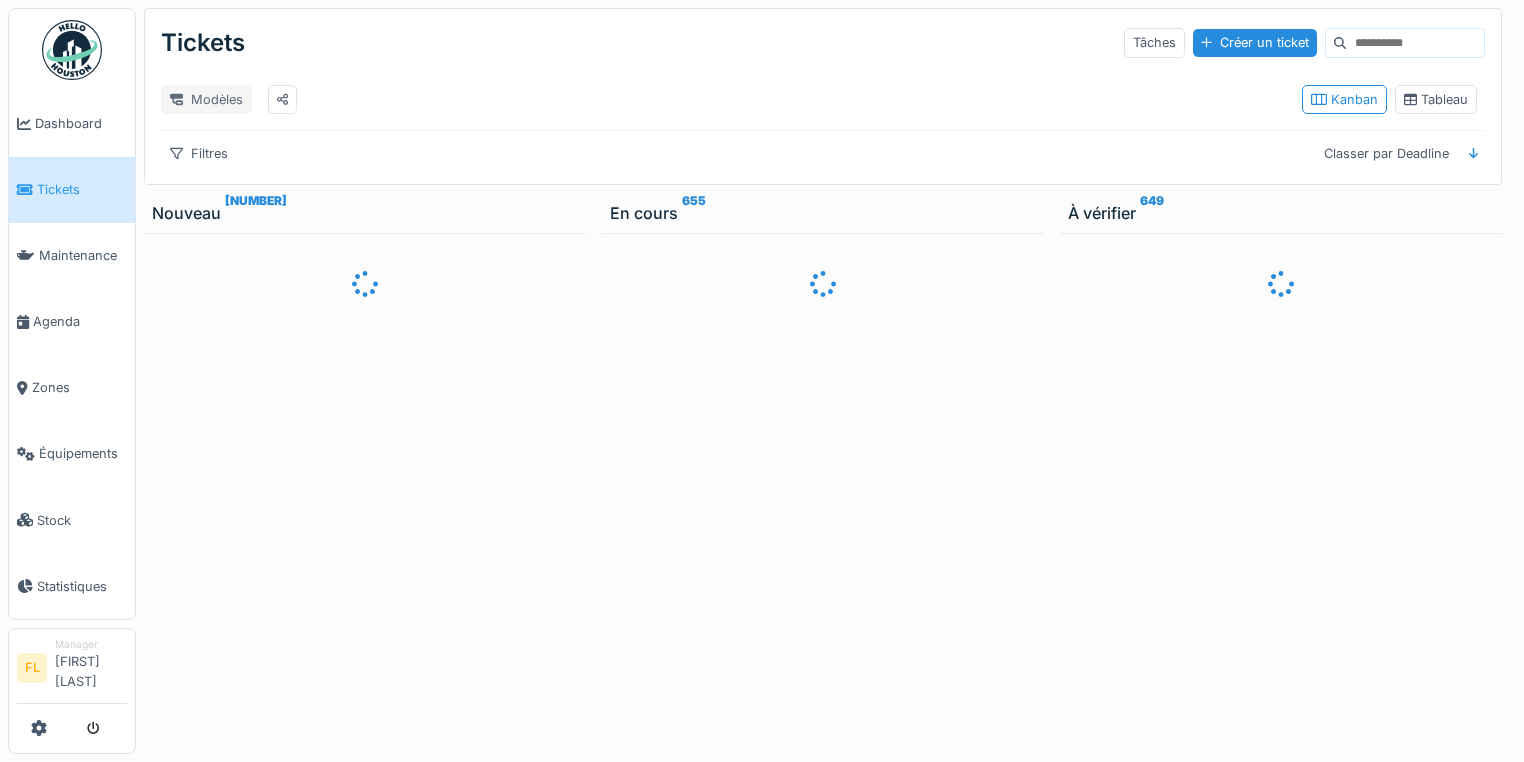 click on "Modèles" at bounding box center [206, 99] 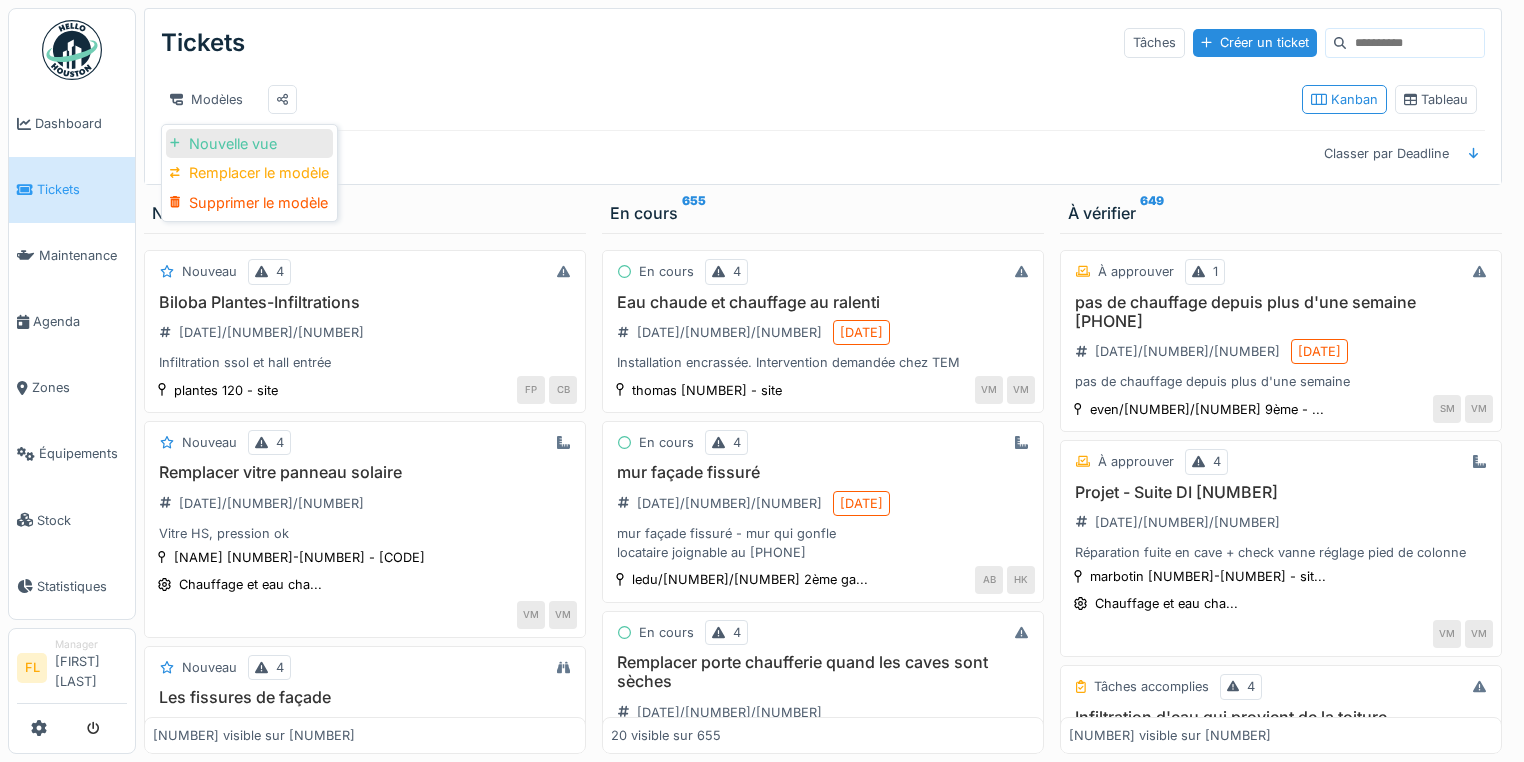 click on "Nouvelle vue" at bounding box center [249, 144] 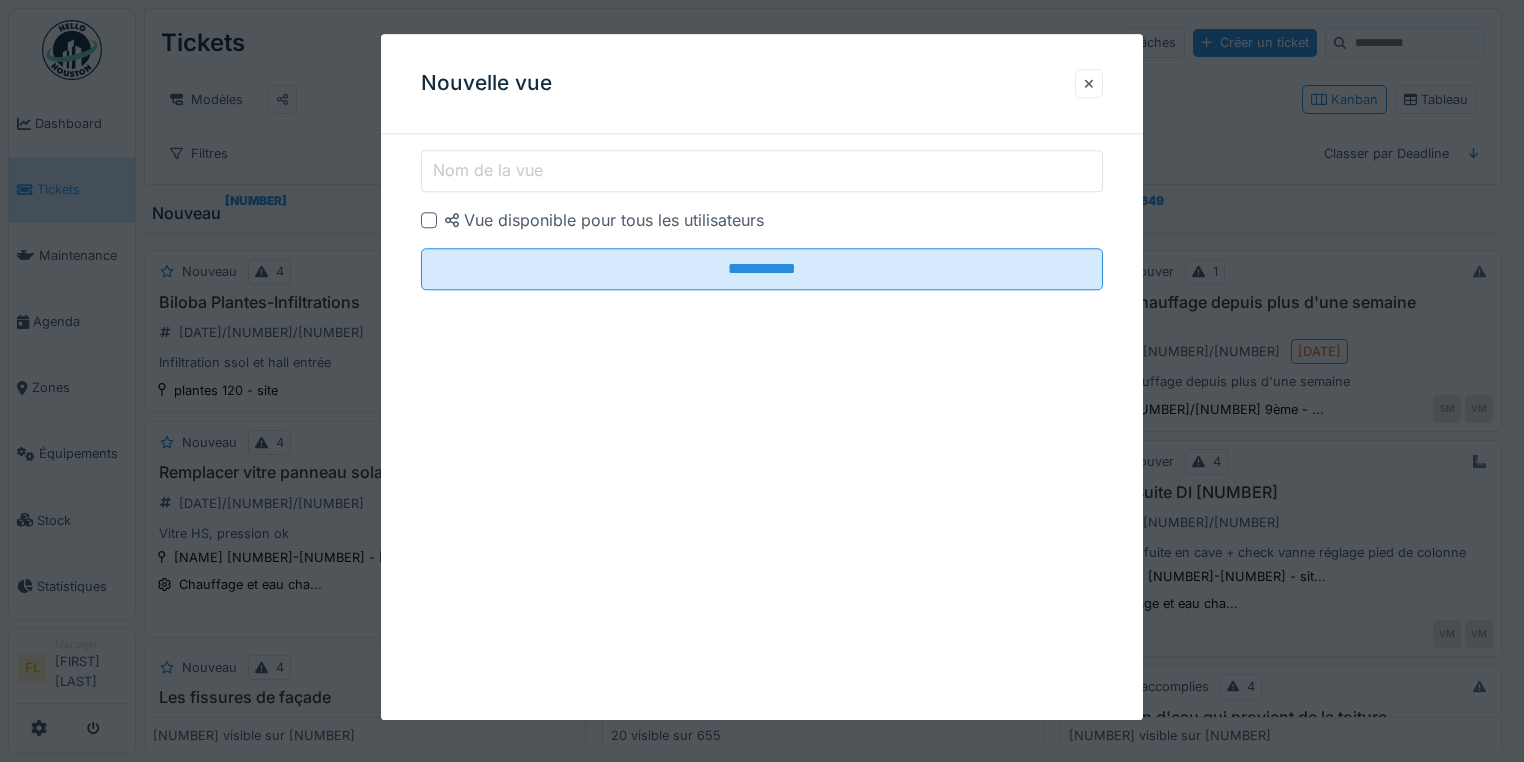 click on "Nom de la vue" at bounding box center (488, 170) 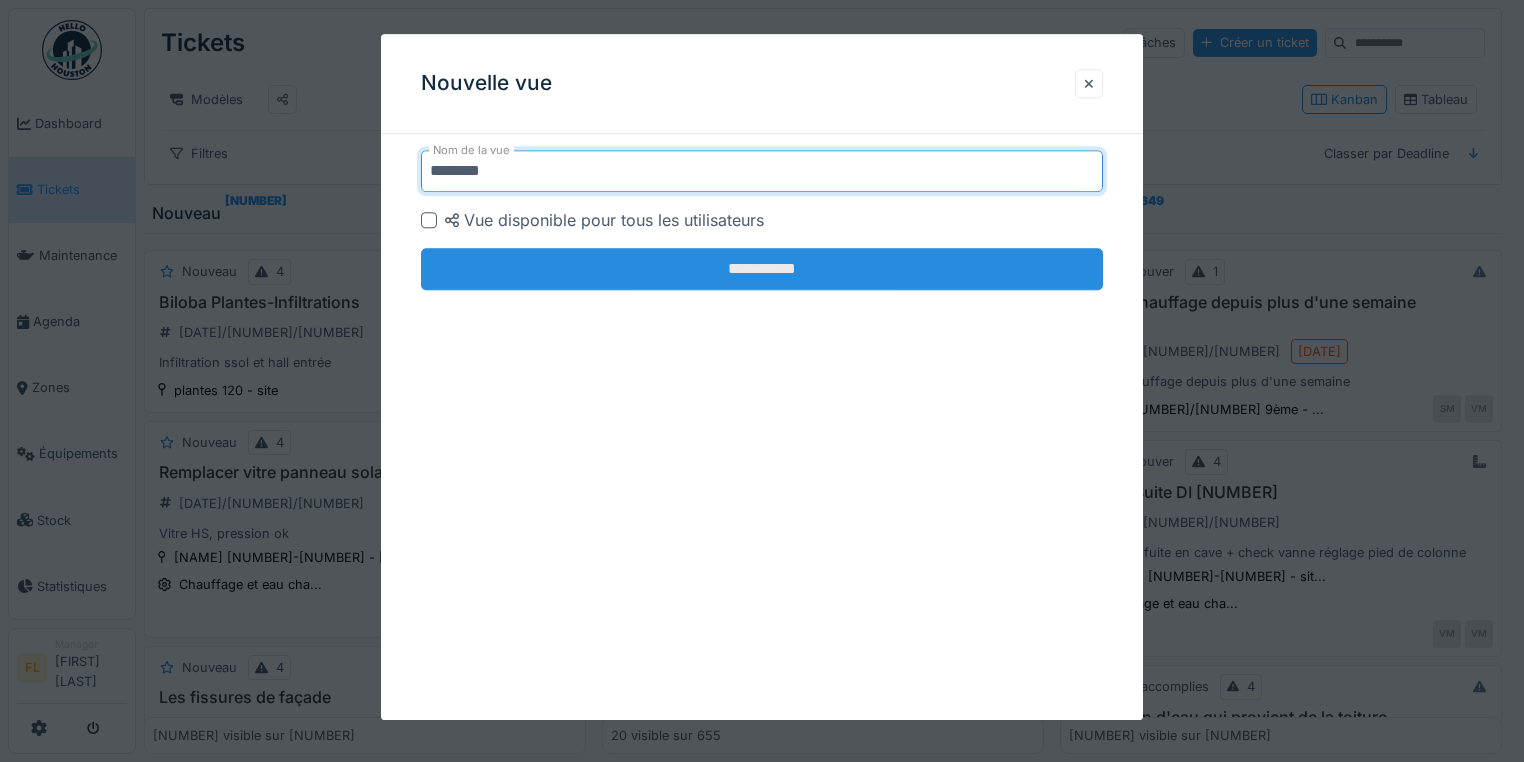 type on "********" 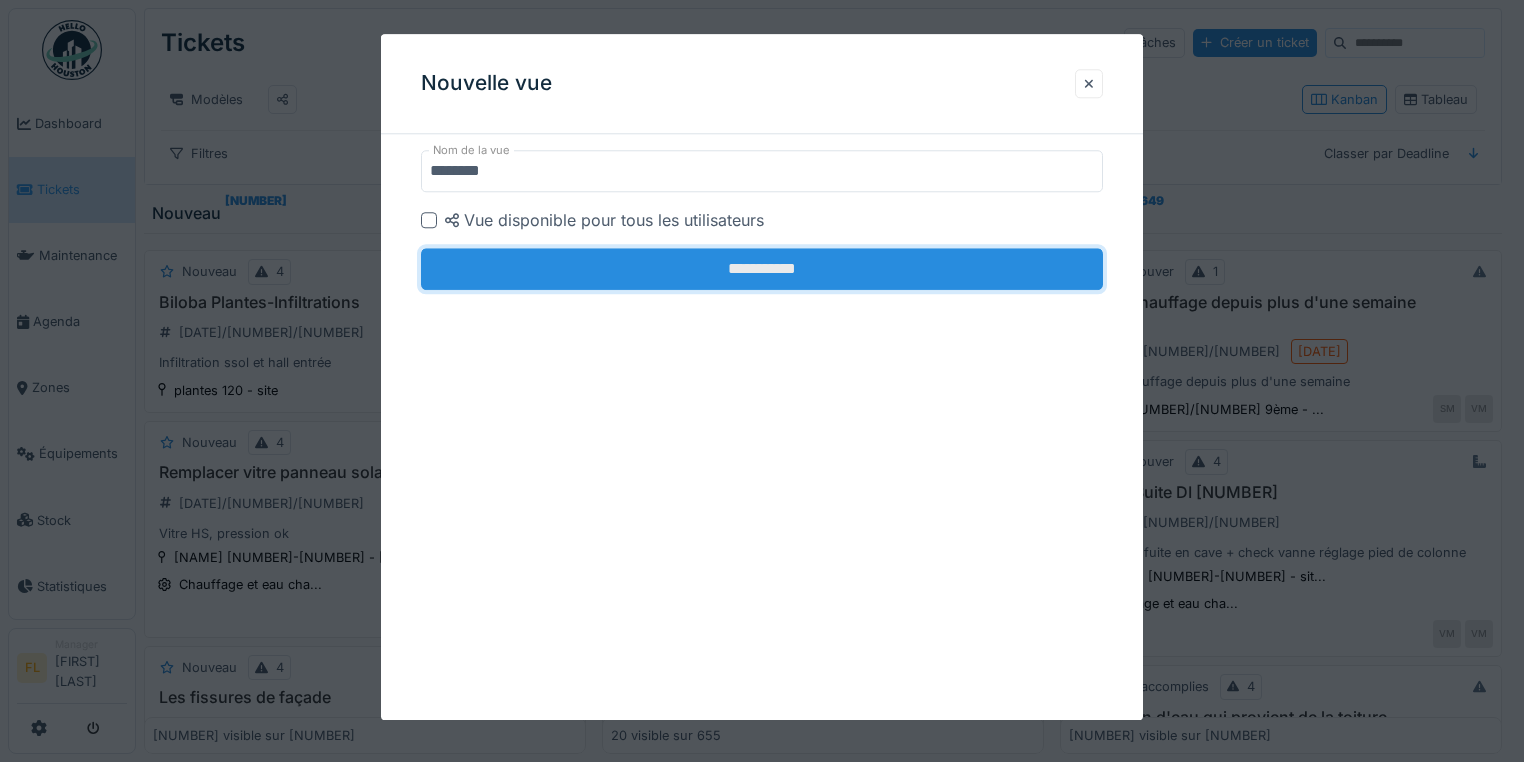click on "**********" at bounding box center [762, 269] 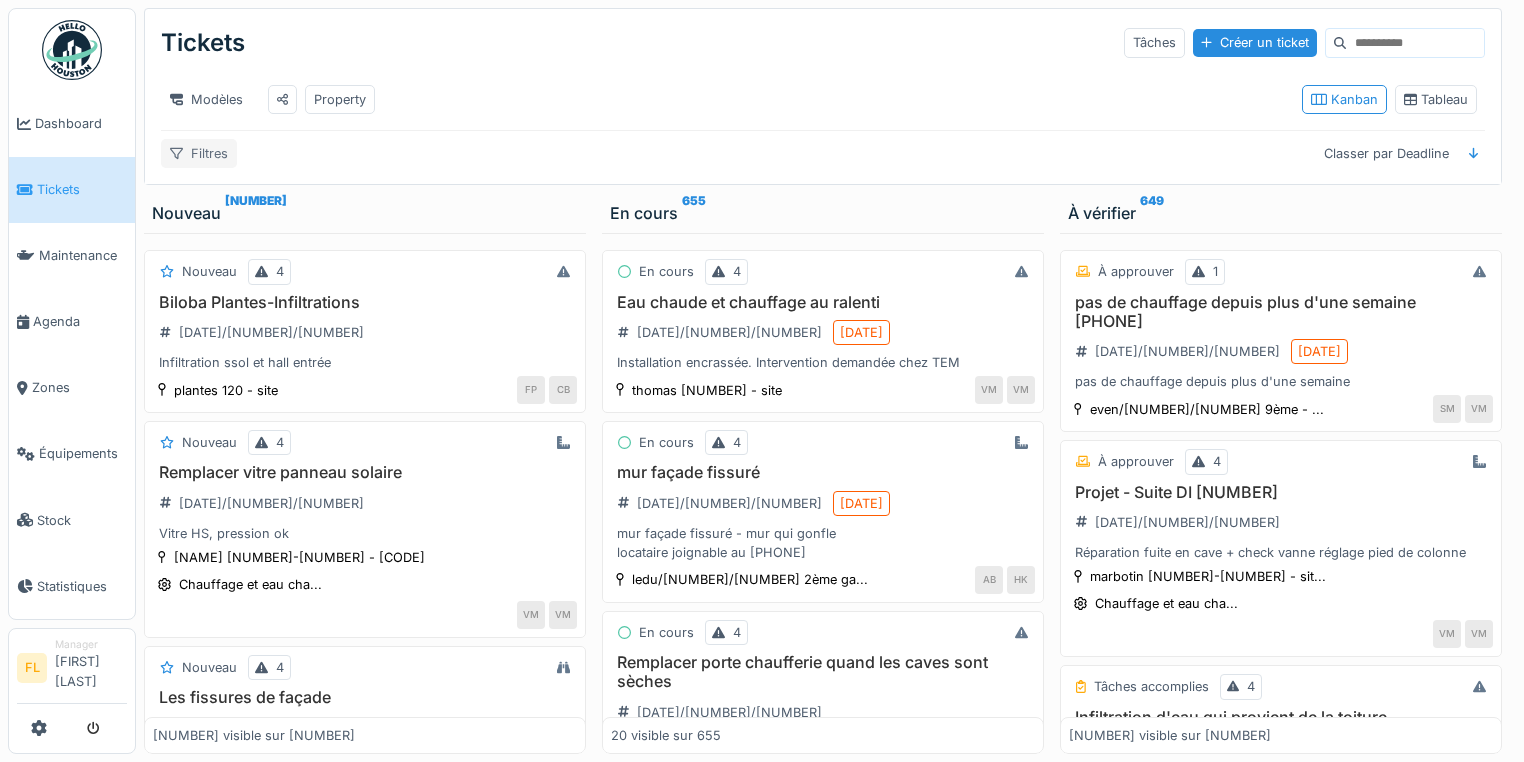 click on "Filtres" at bounding box center (199, 153) 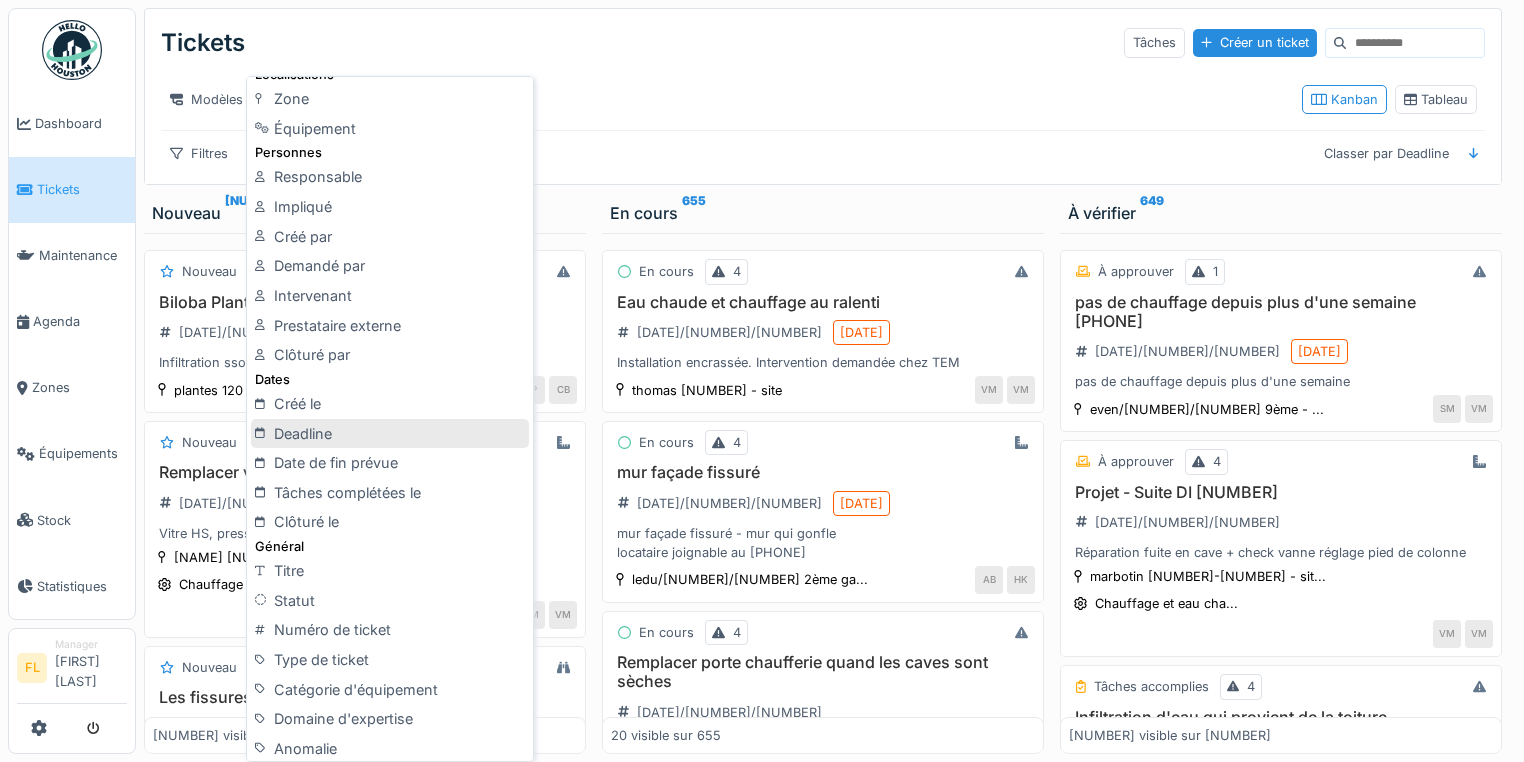 scroll, scrollTop: 240, scrollLeft: 0, axis: vertical 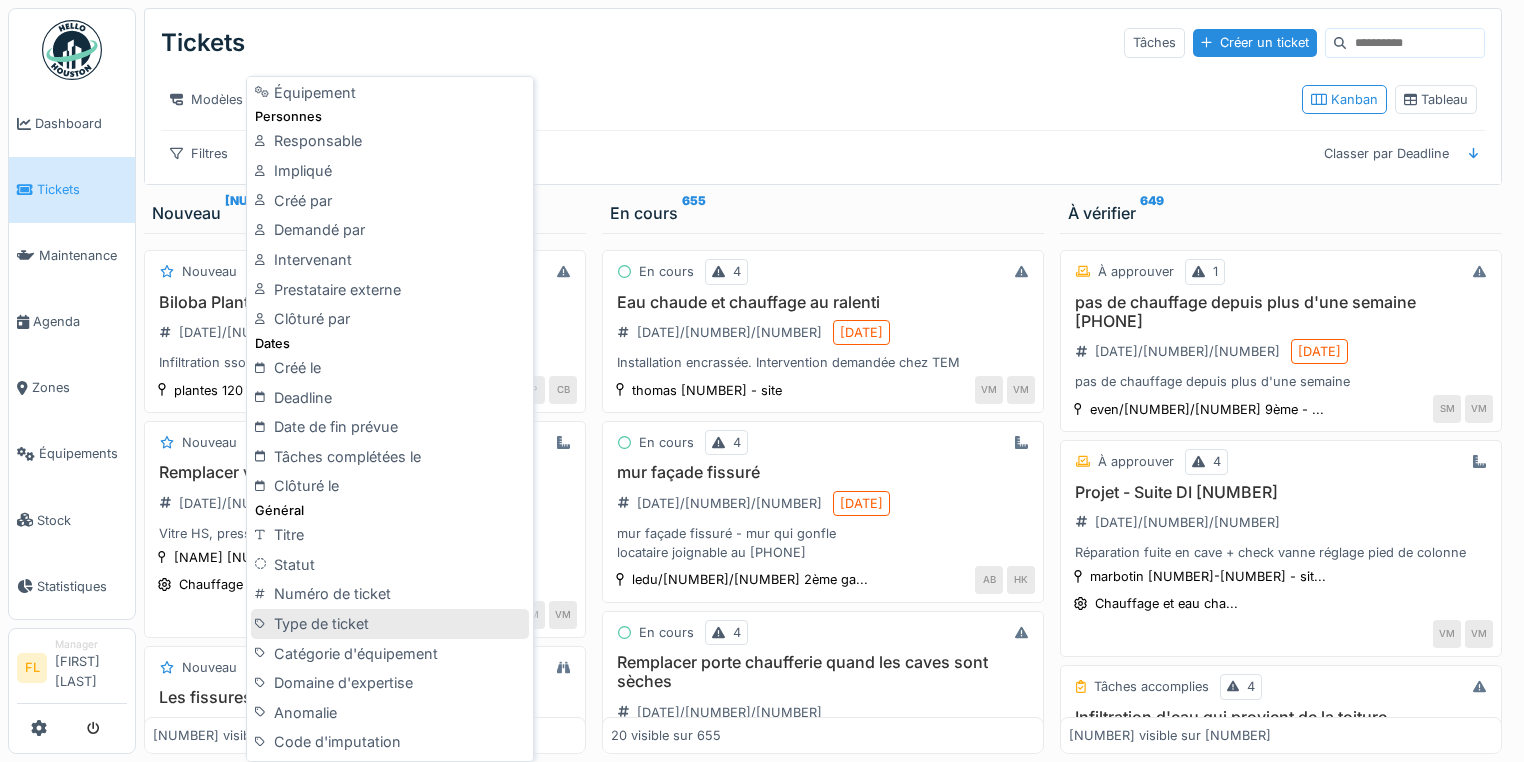 click on "Type de ticket" at bounding box center (390, 624) 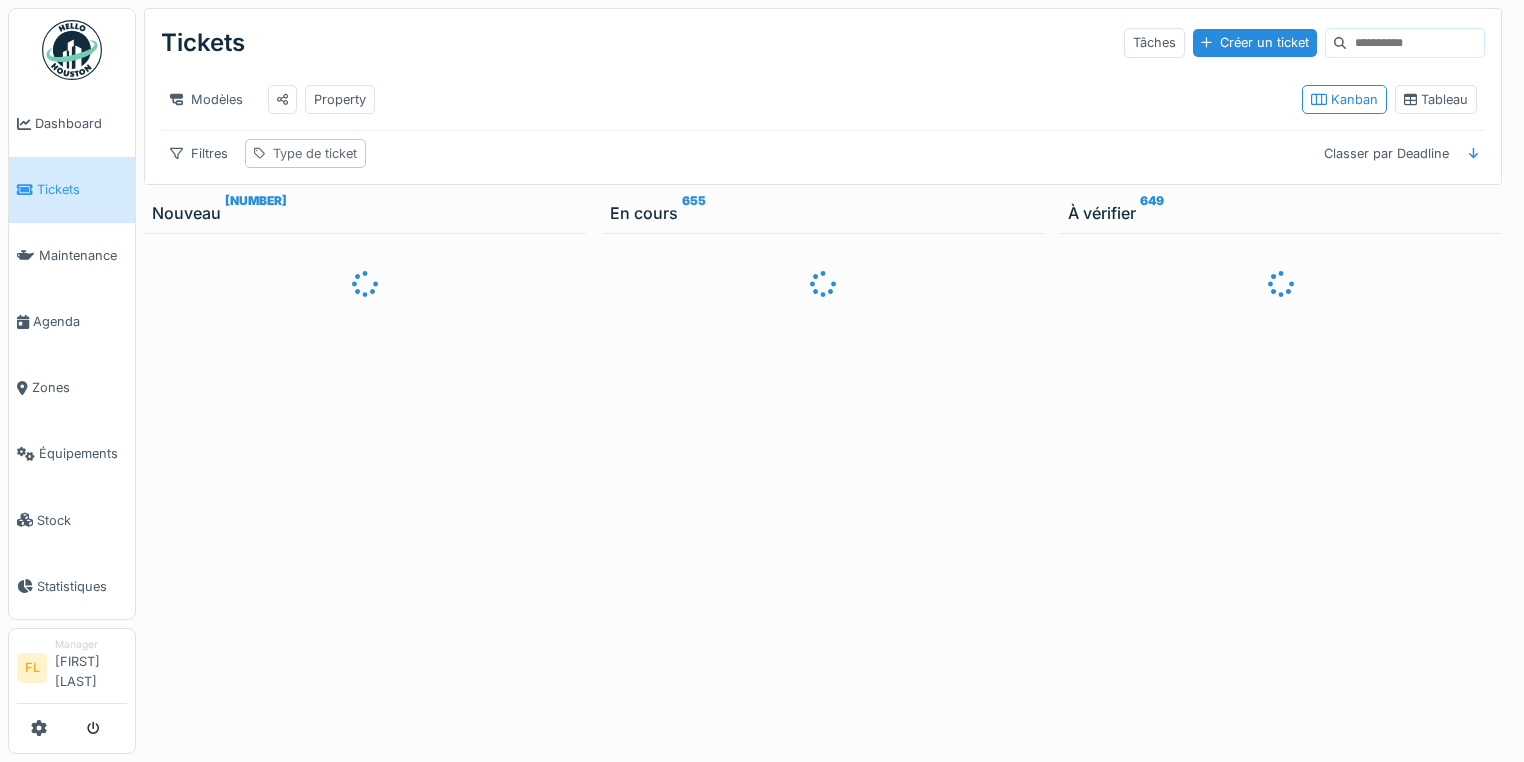 click on "Type de ticket" at bounding box center (315, 153) 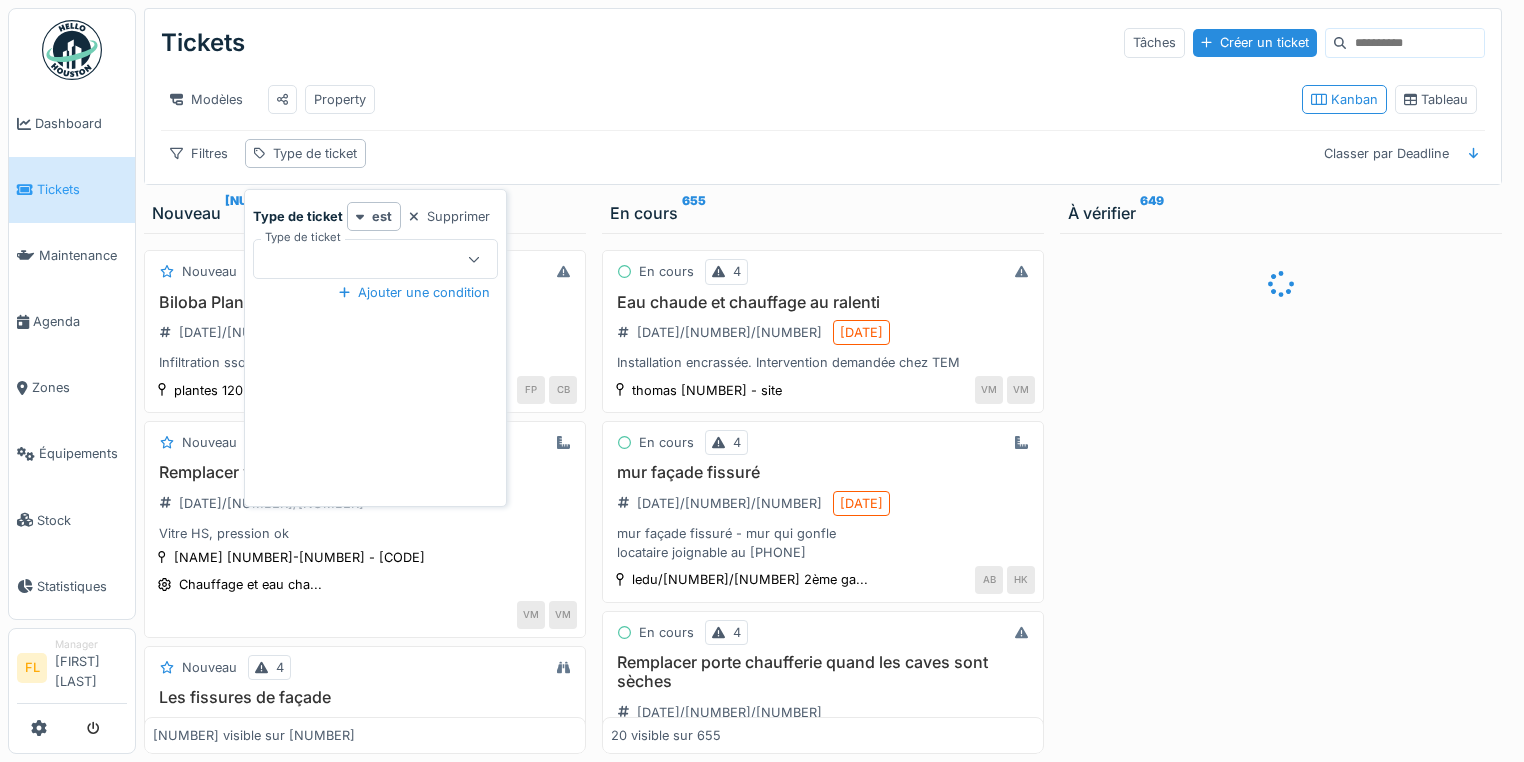click at bounding box center (363, 259) 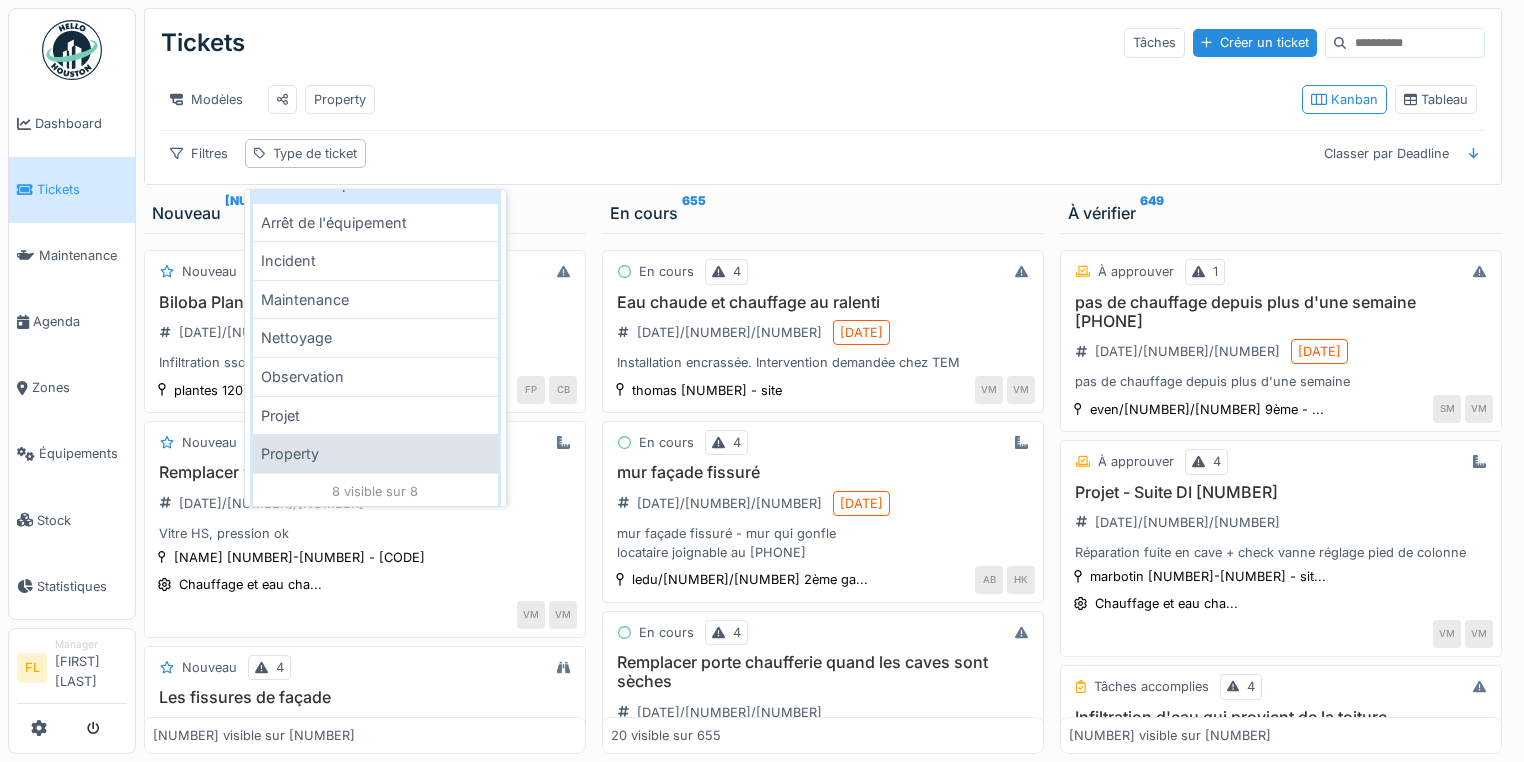 click on "Property" at bounding box center [375, 453] 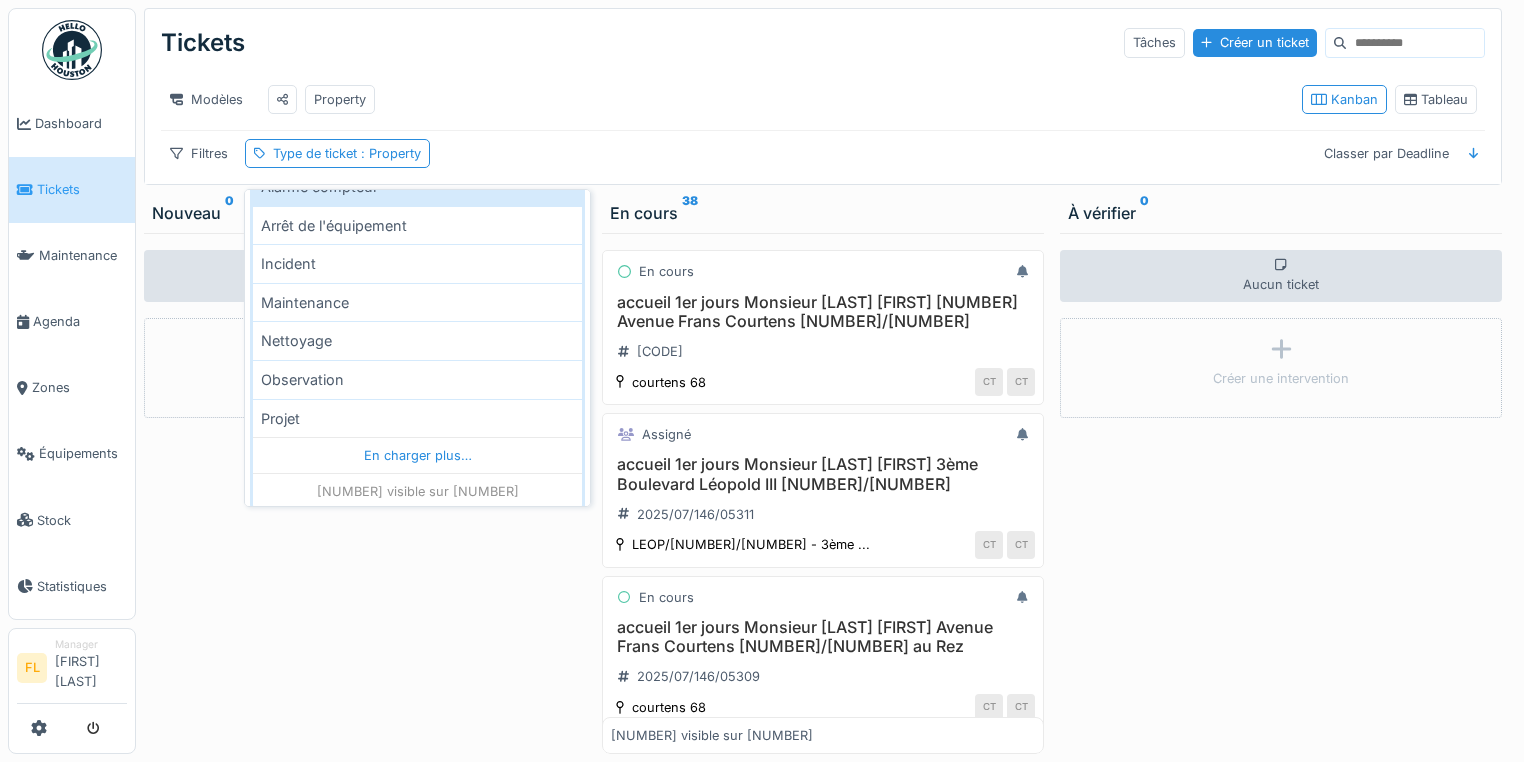 click on "Modèles     Property" at bounding box center [723, 99] 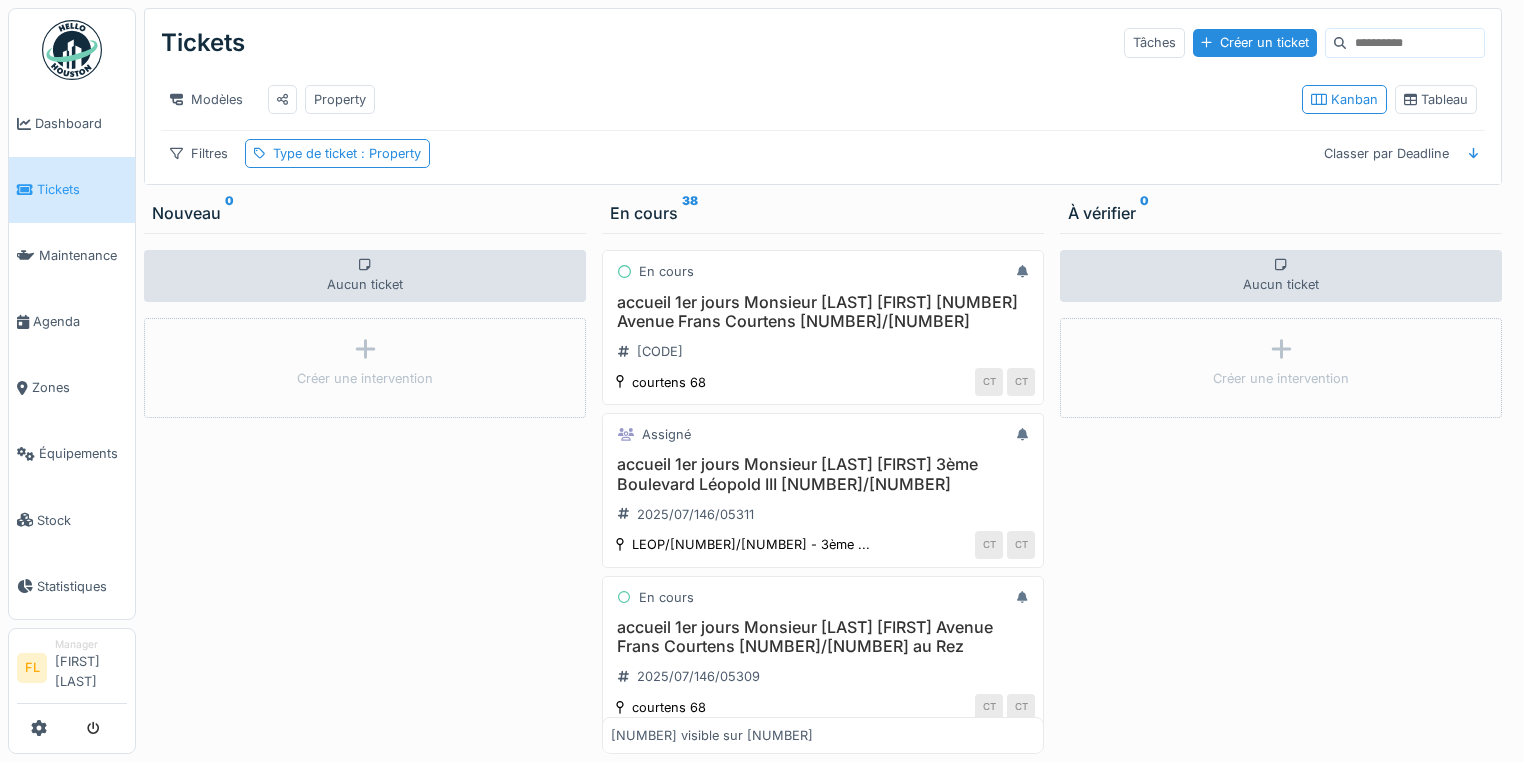 scroll, scrollTop: 12, scrollLeft: 0, axis: vertical 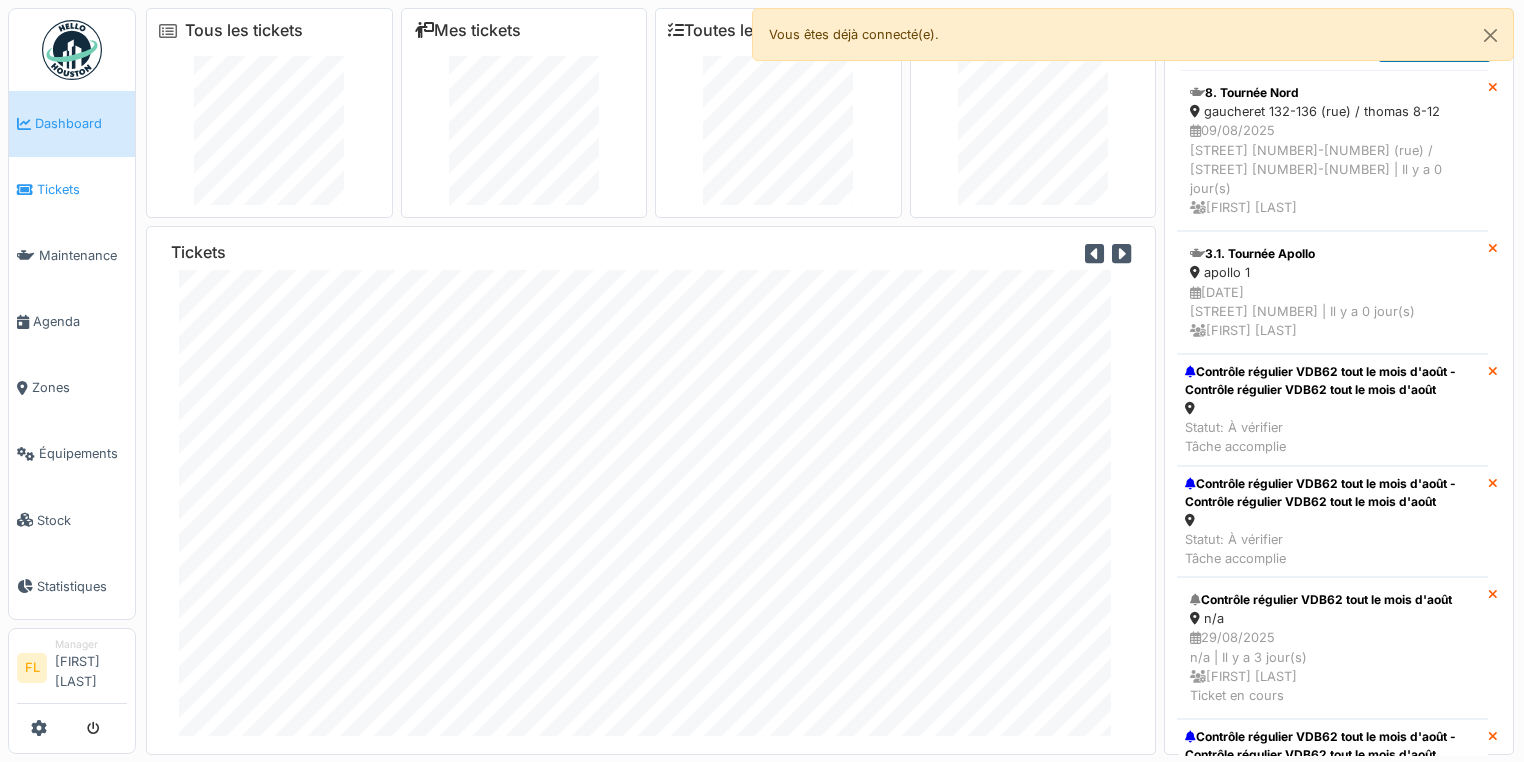 click on "Tickets" at bounding box center (72, 190) 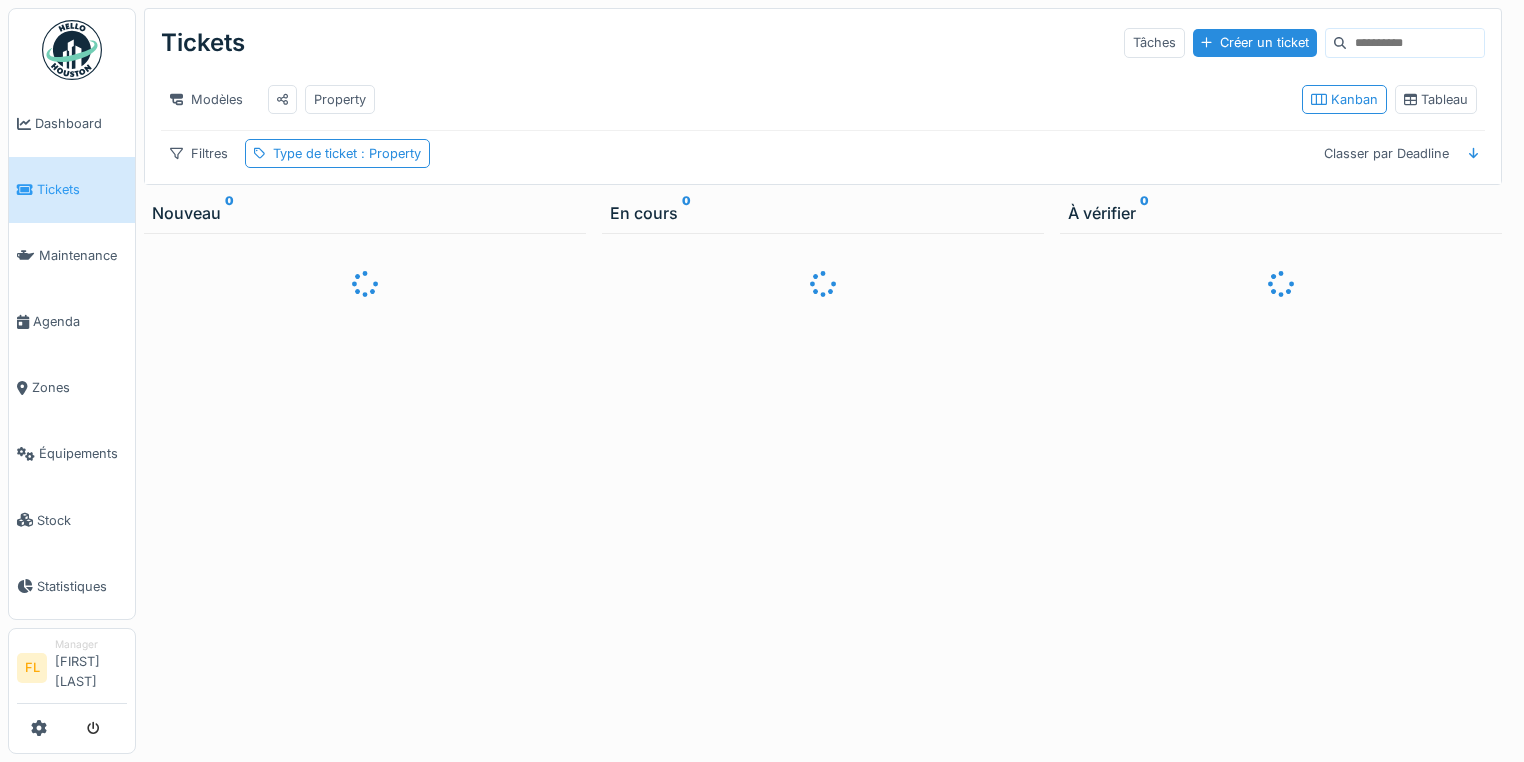 scroll, scrollTop: 0, scrollLeft: 0, axis: both 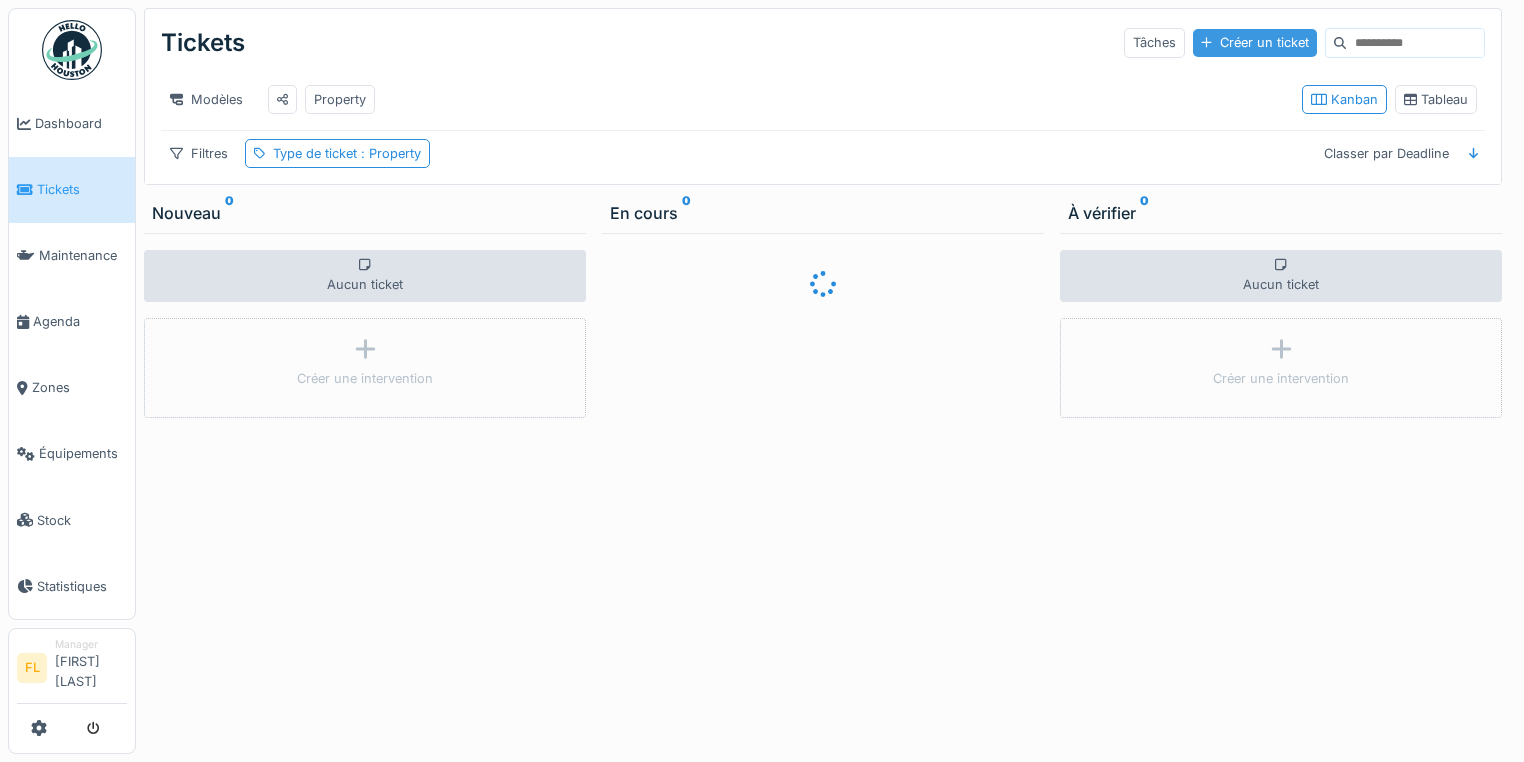 click on "Créer un ticket" at bounding box center (1255, 42) 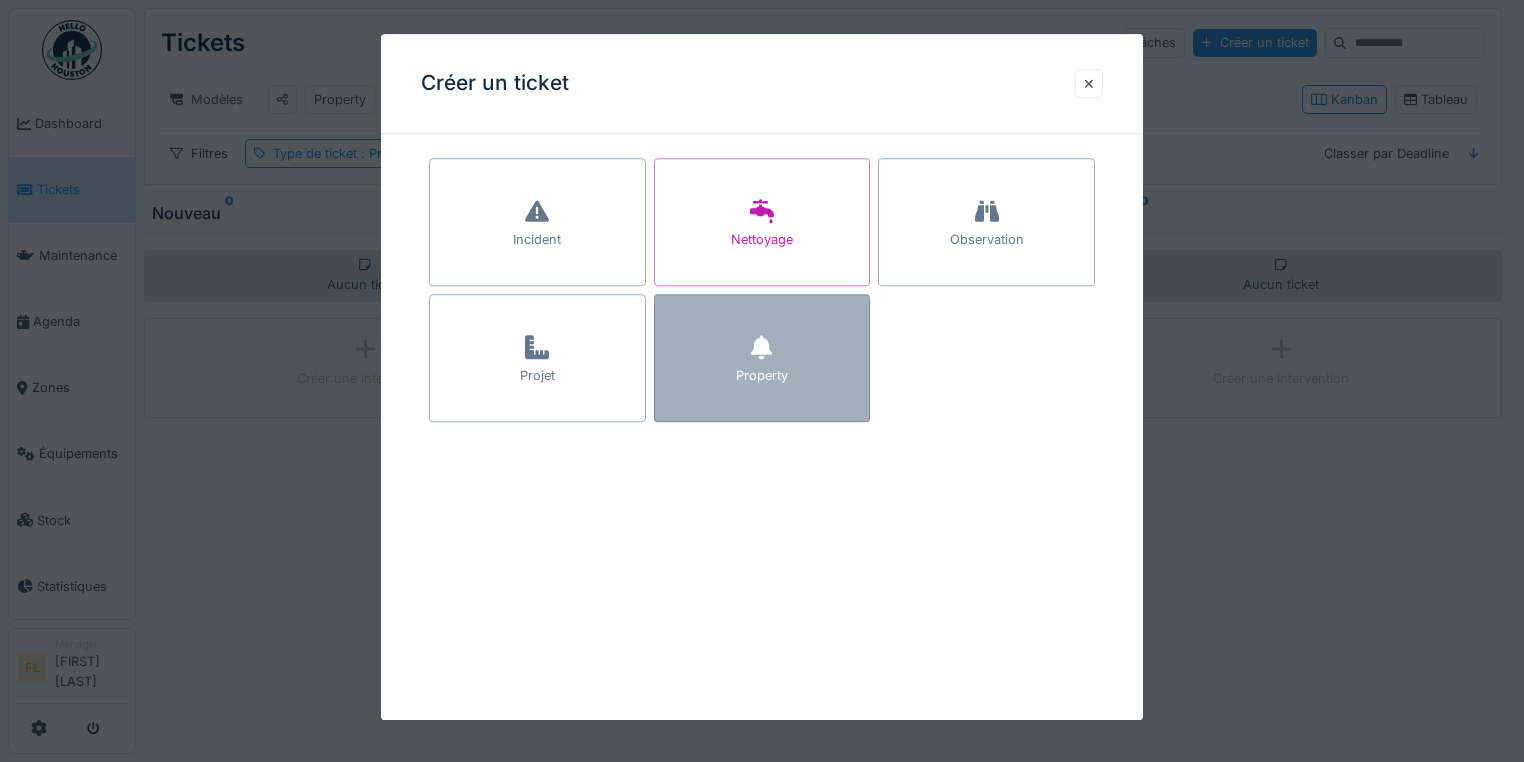 click at bounding box center (761, 349) 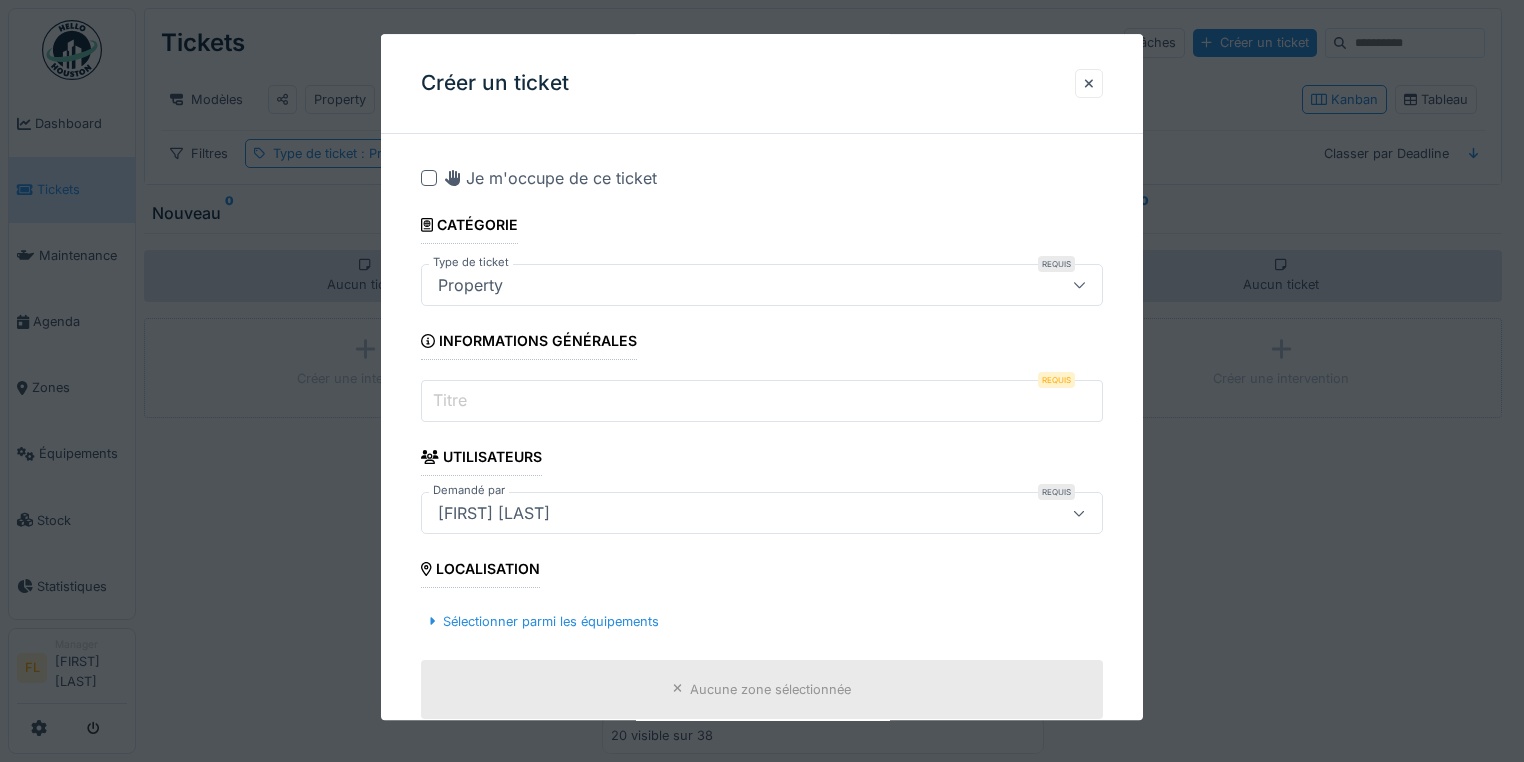 click on "Titre" at bounding box center (762, 402) 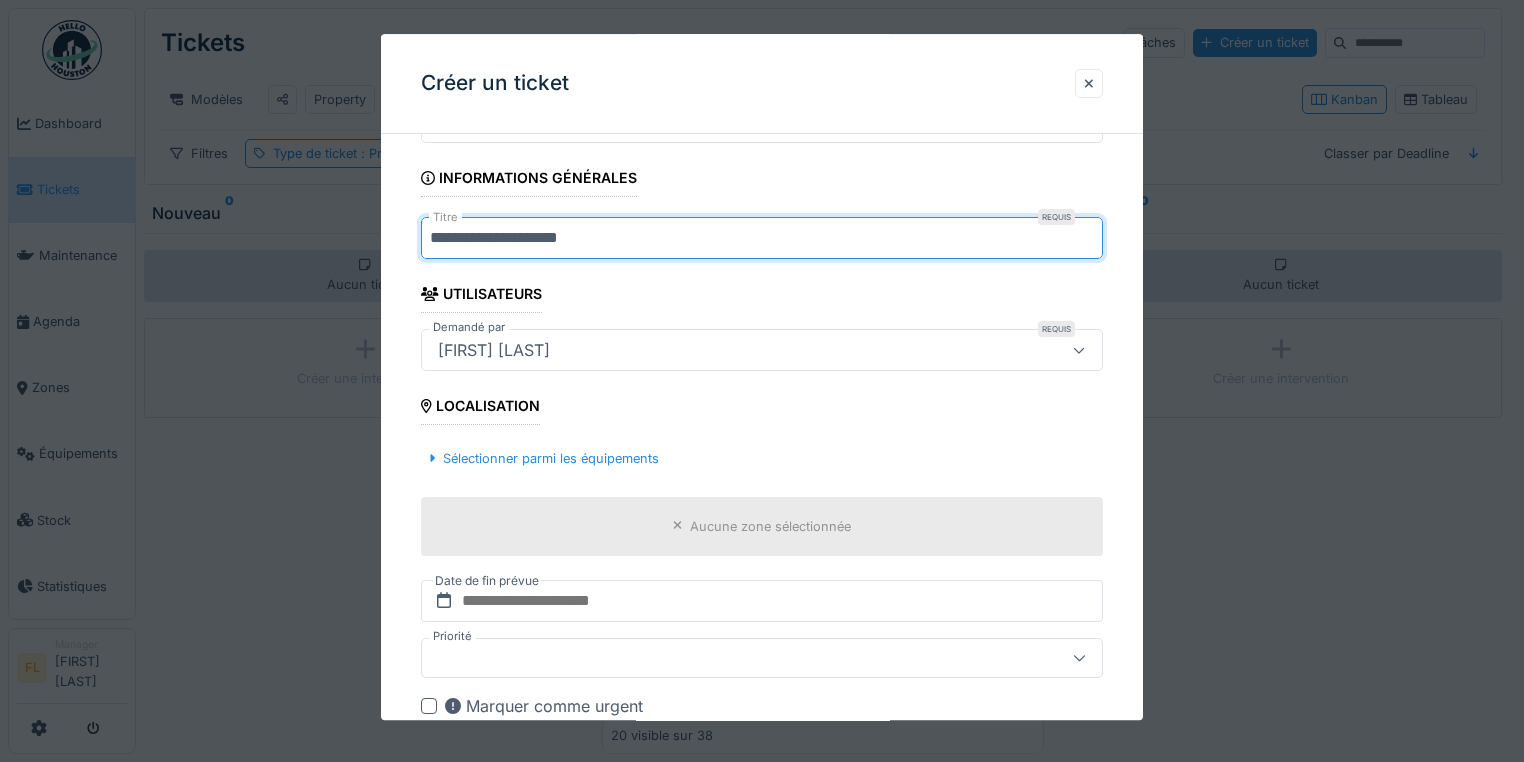 scroll, scrollTop: 240, scrollLeft: 0, axis: vertical 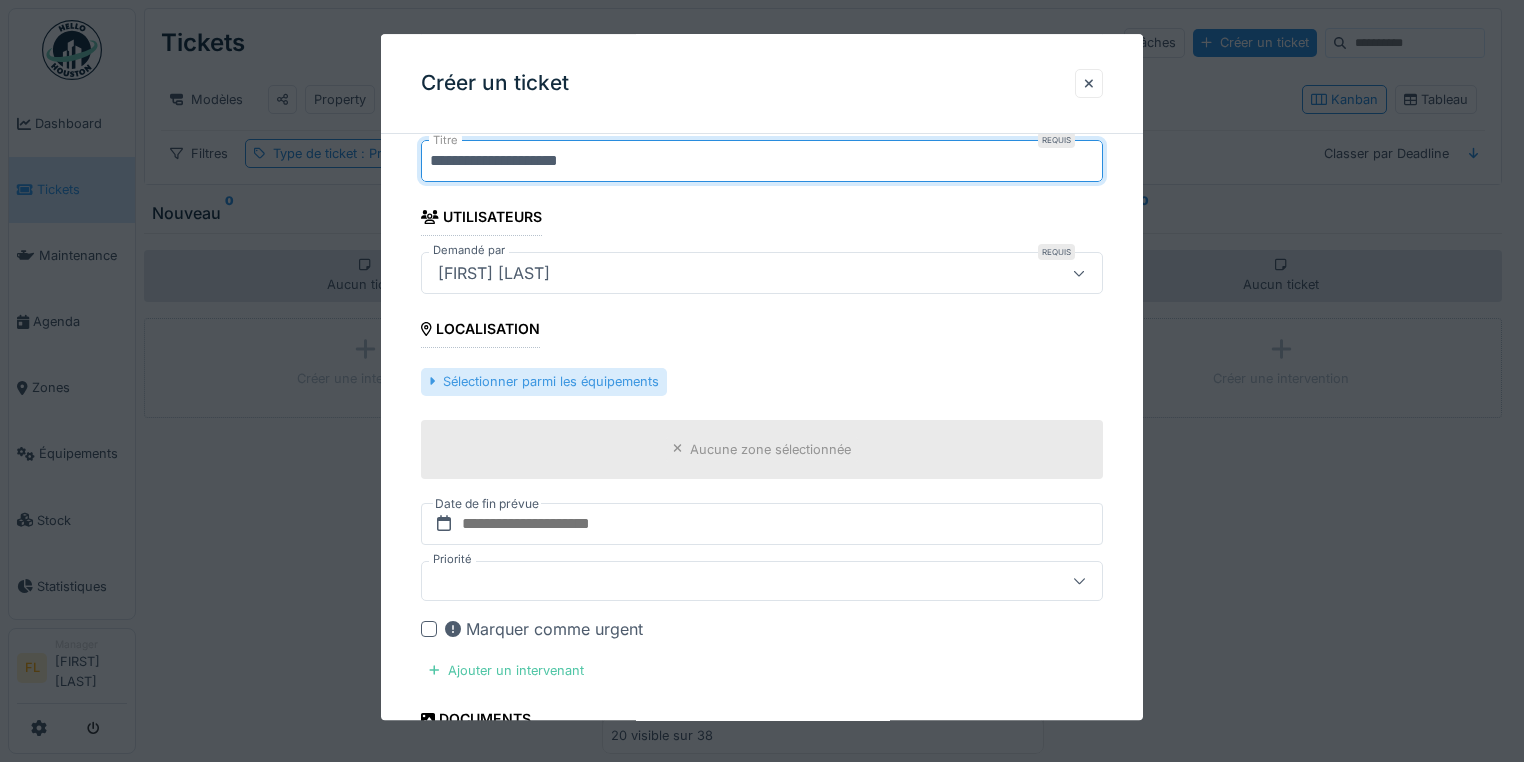 type on "**********" 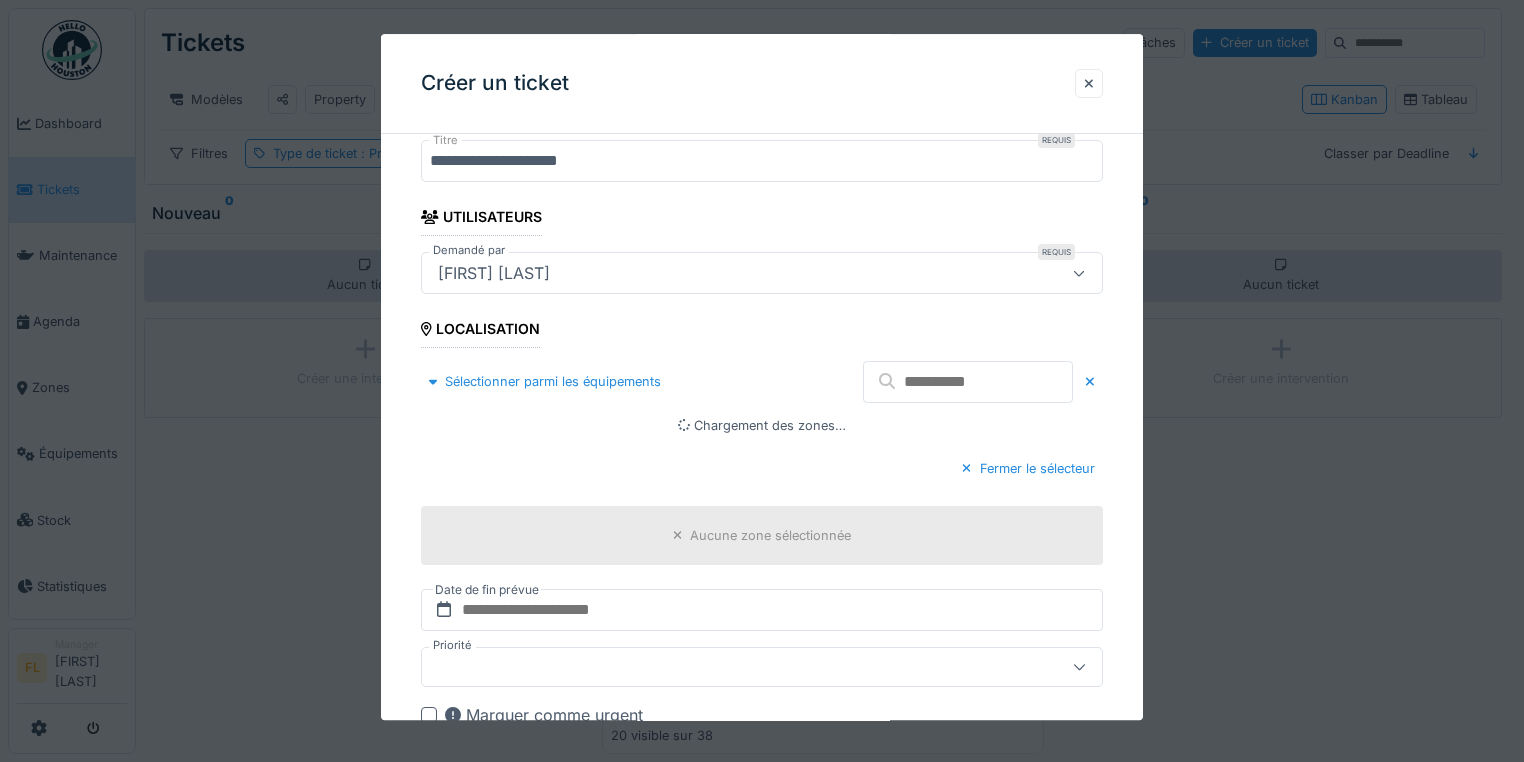 click at bounding box center (968, 382) 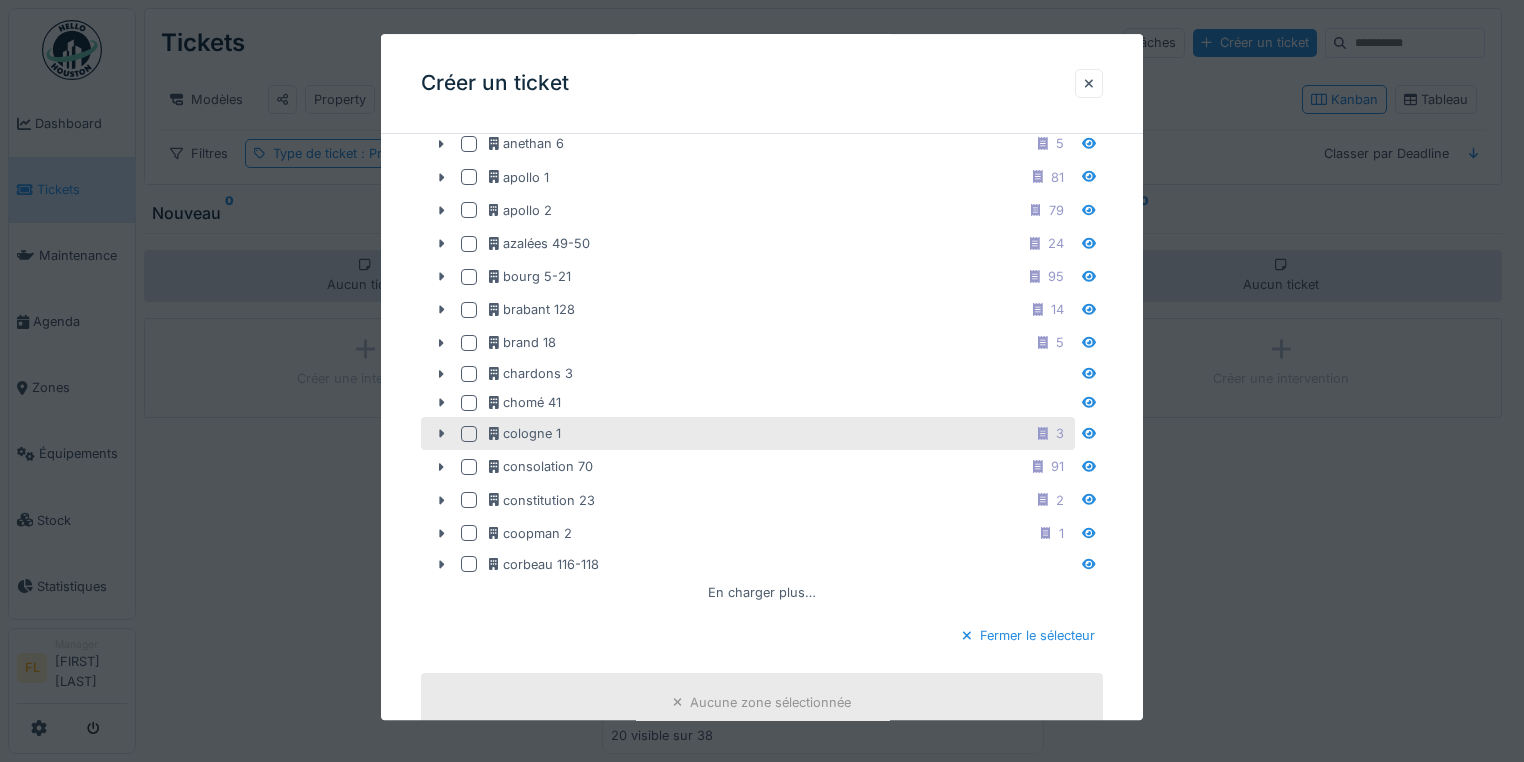 scroll, scrollTop: 720, scrollLeft: 0, axis: vertical 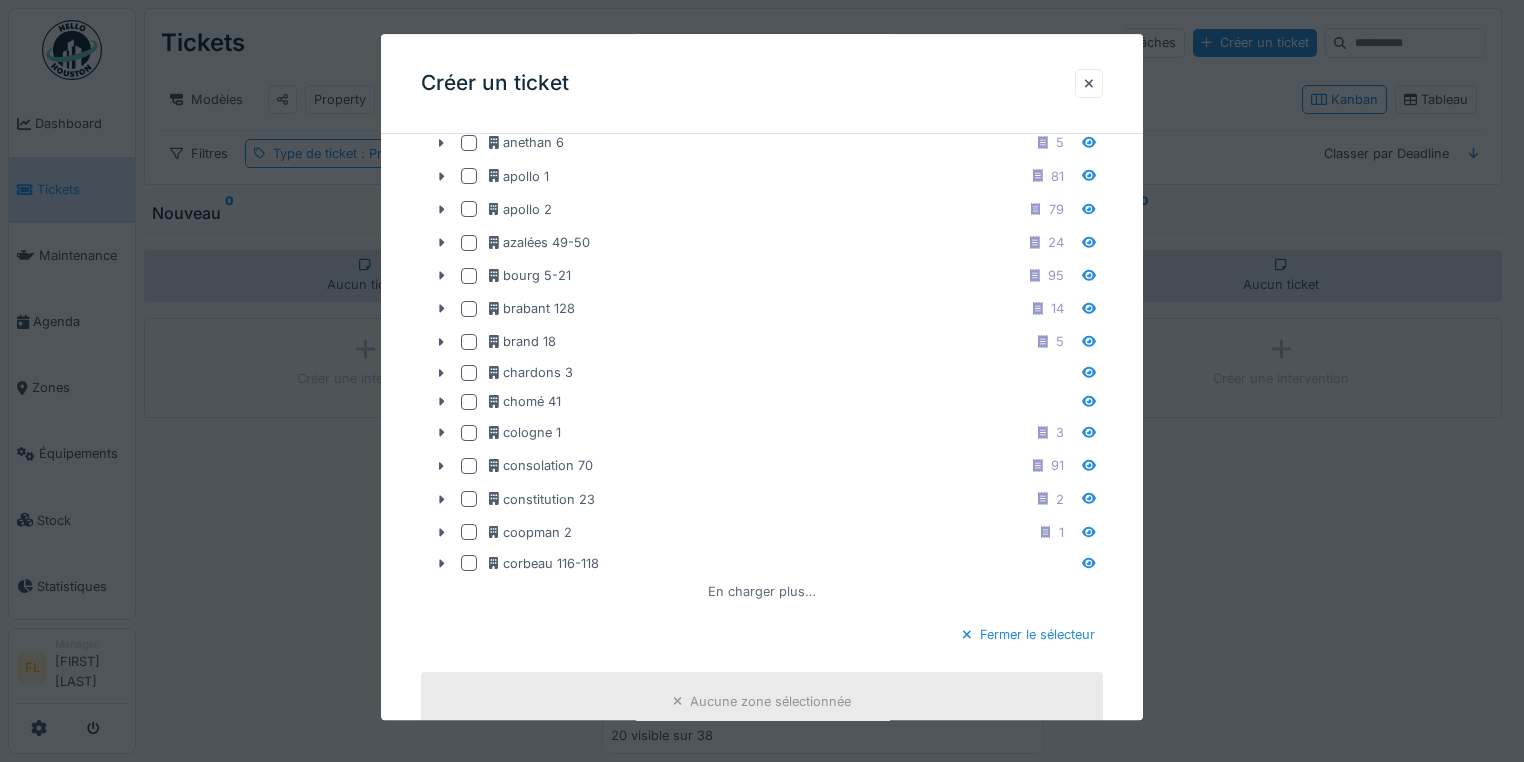 click on "En charger plus…" at bounding box center [762, 591] 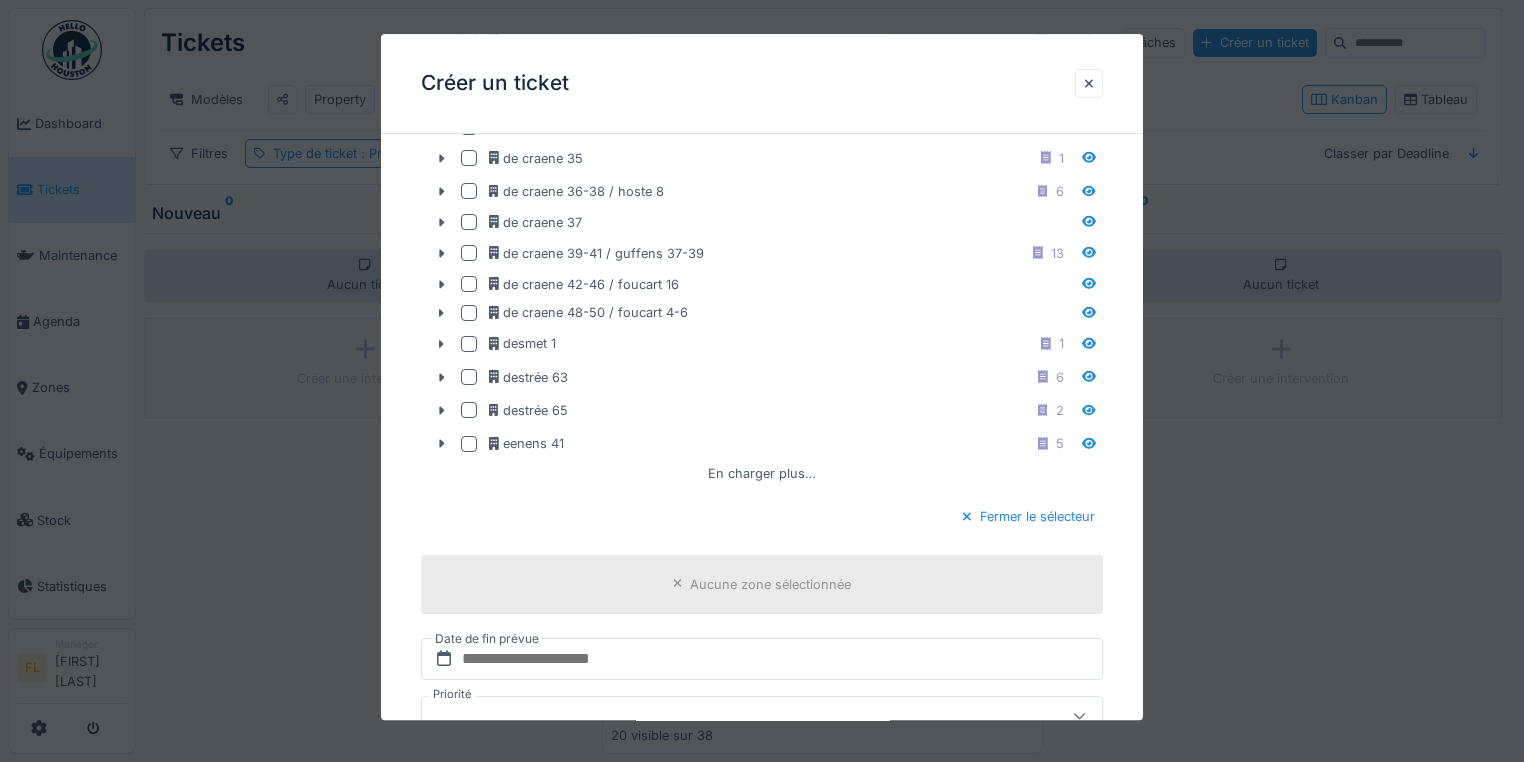 scroll, scrollTop: 1520, scrollLeft: 0, axis: vertical 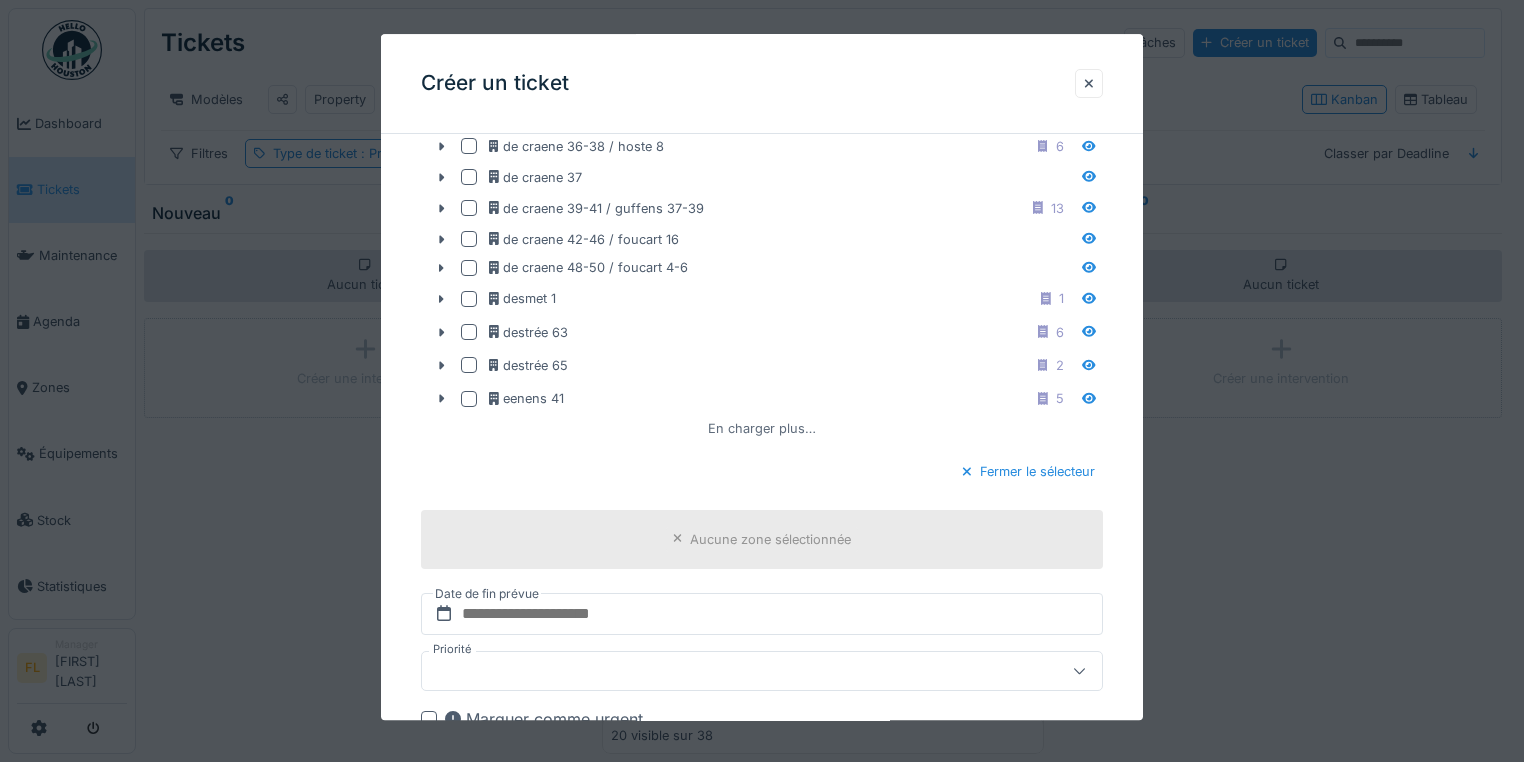 click on "En charger plus…" at bounding box center [762, 429] 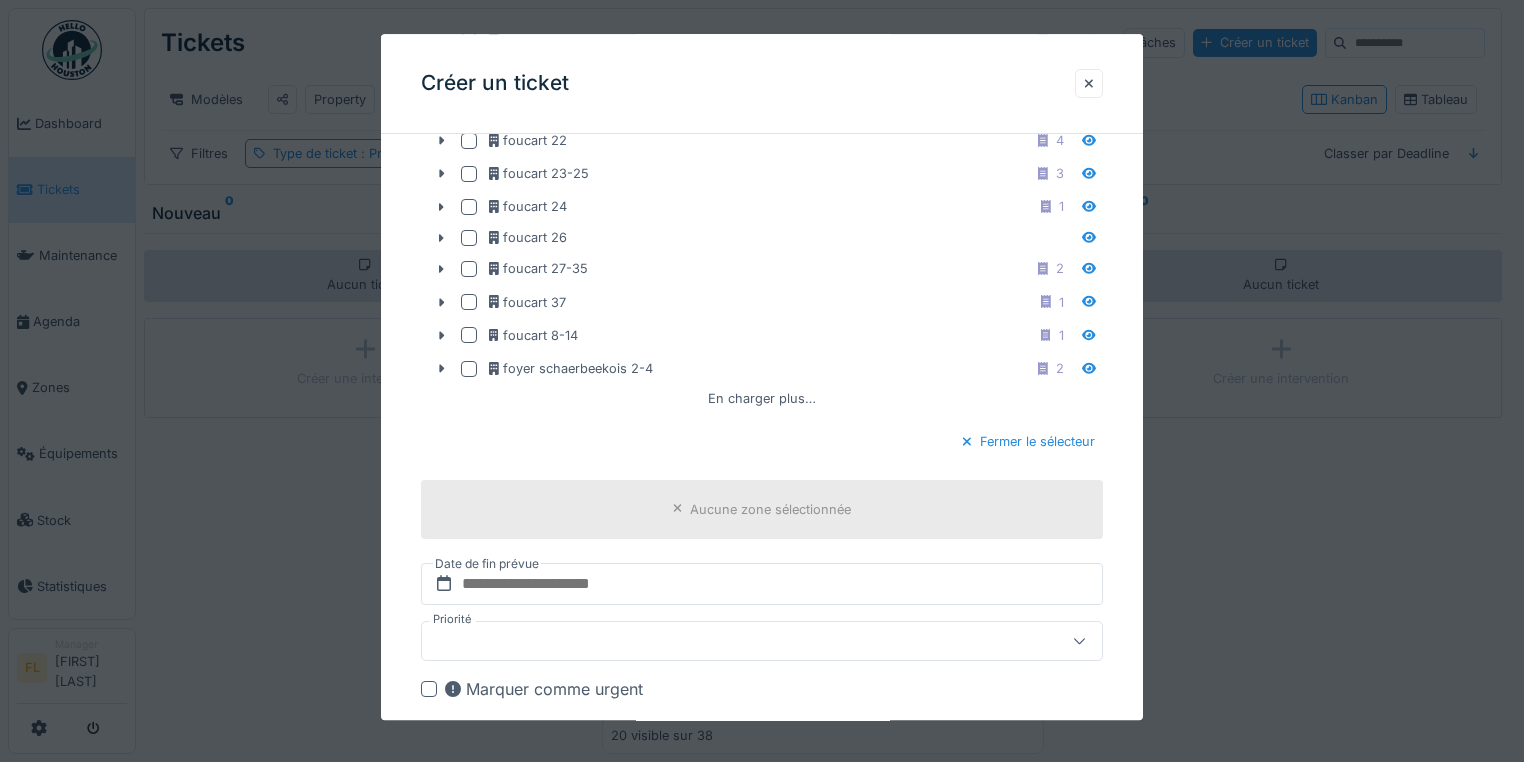 scroll, scrollTop: 2240, scrollLeft: 0, axis: vertical 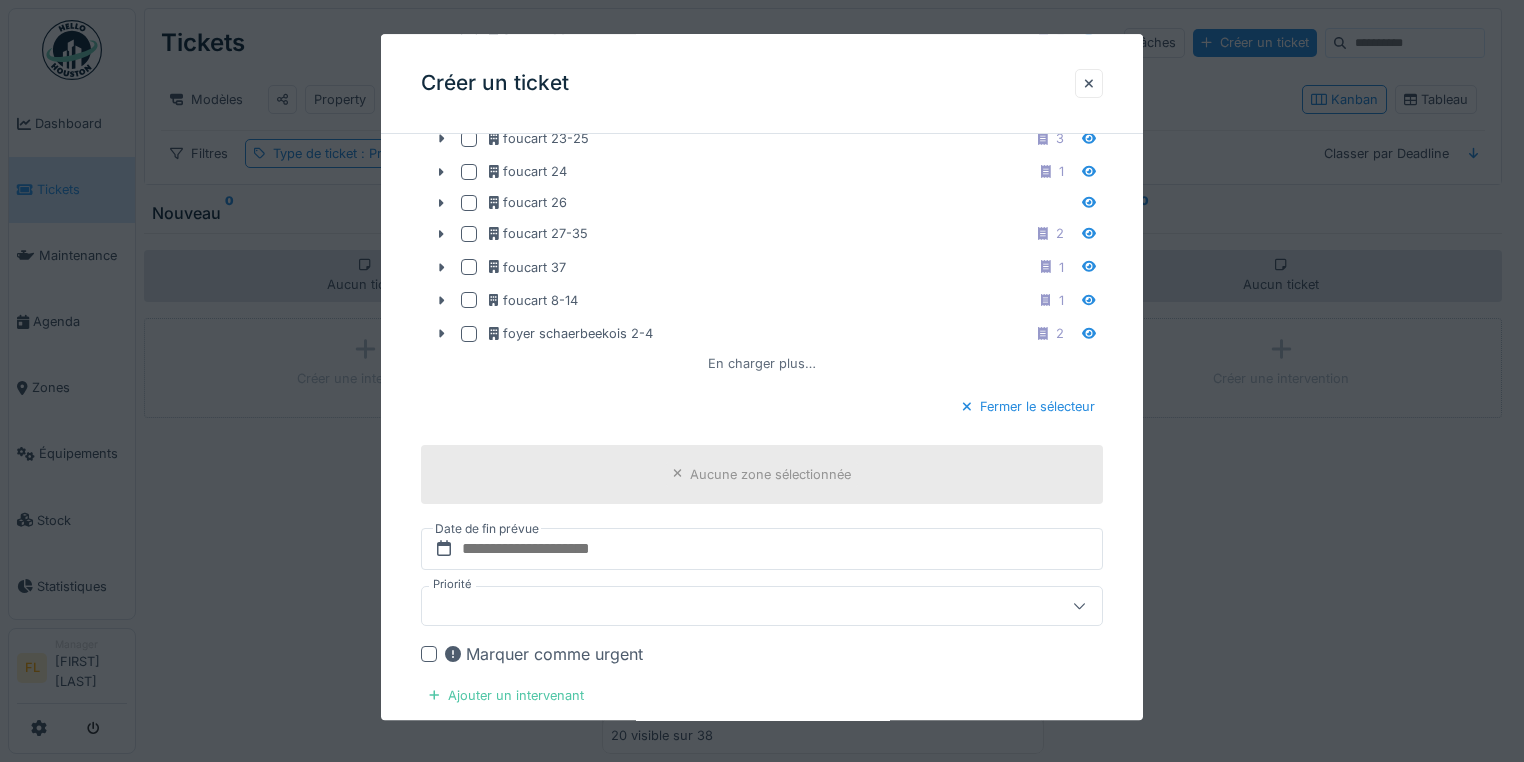 click on "En charger plus…" at bounding box center [762, 363] 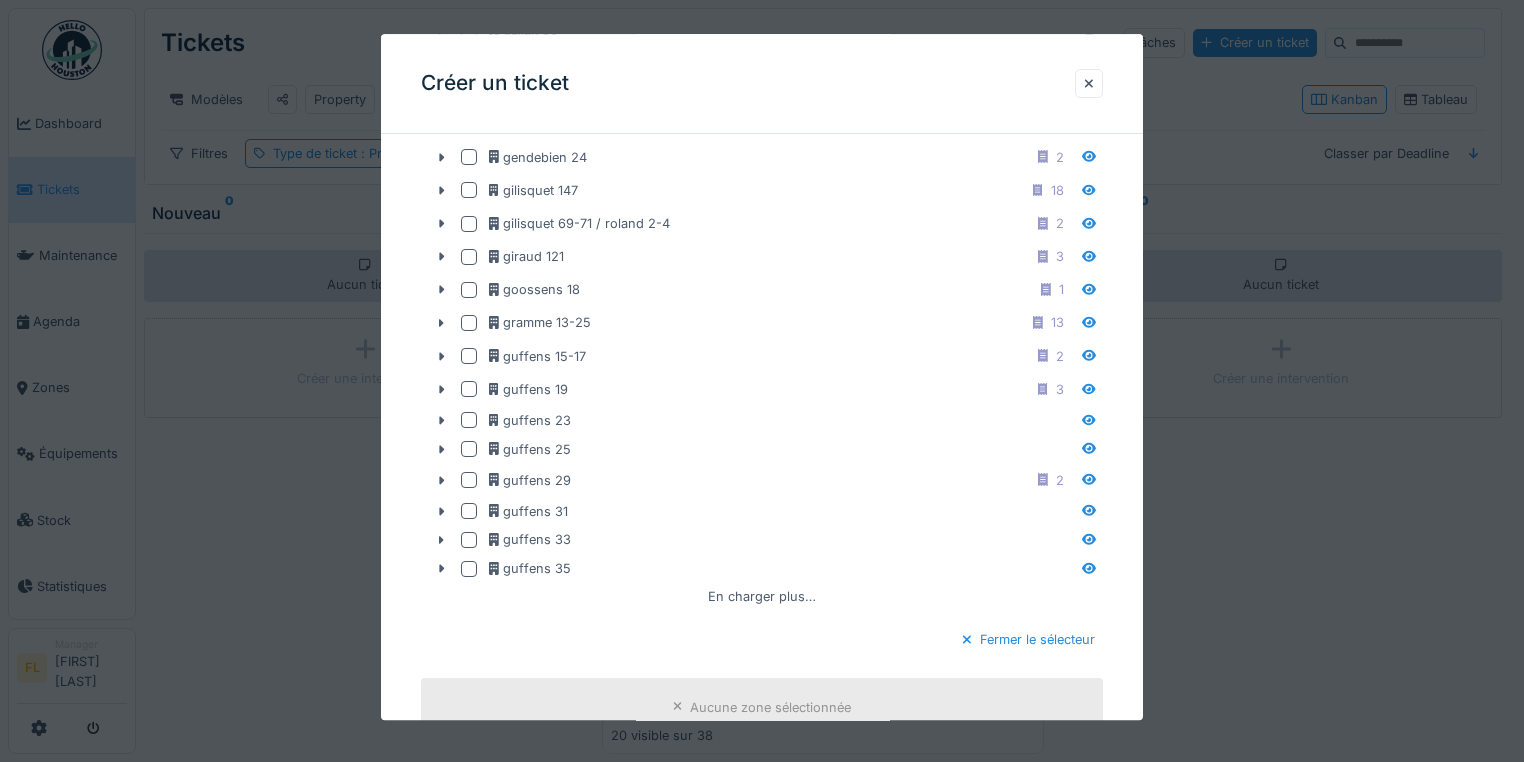 scroll, scrollTop: 2720, scrollLeft: 0, axis: vertical 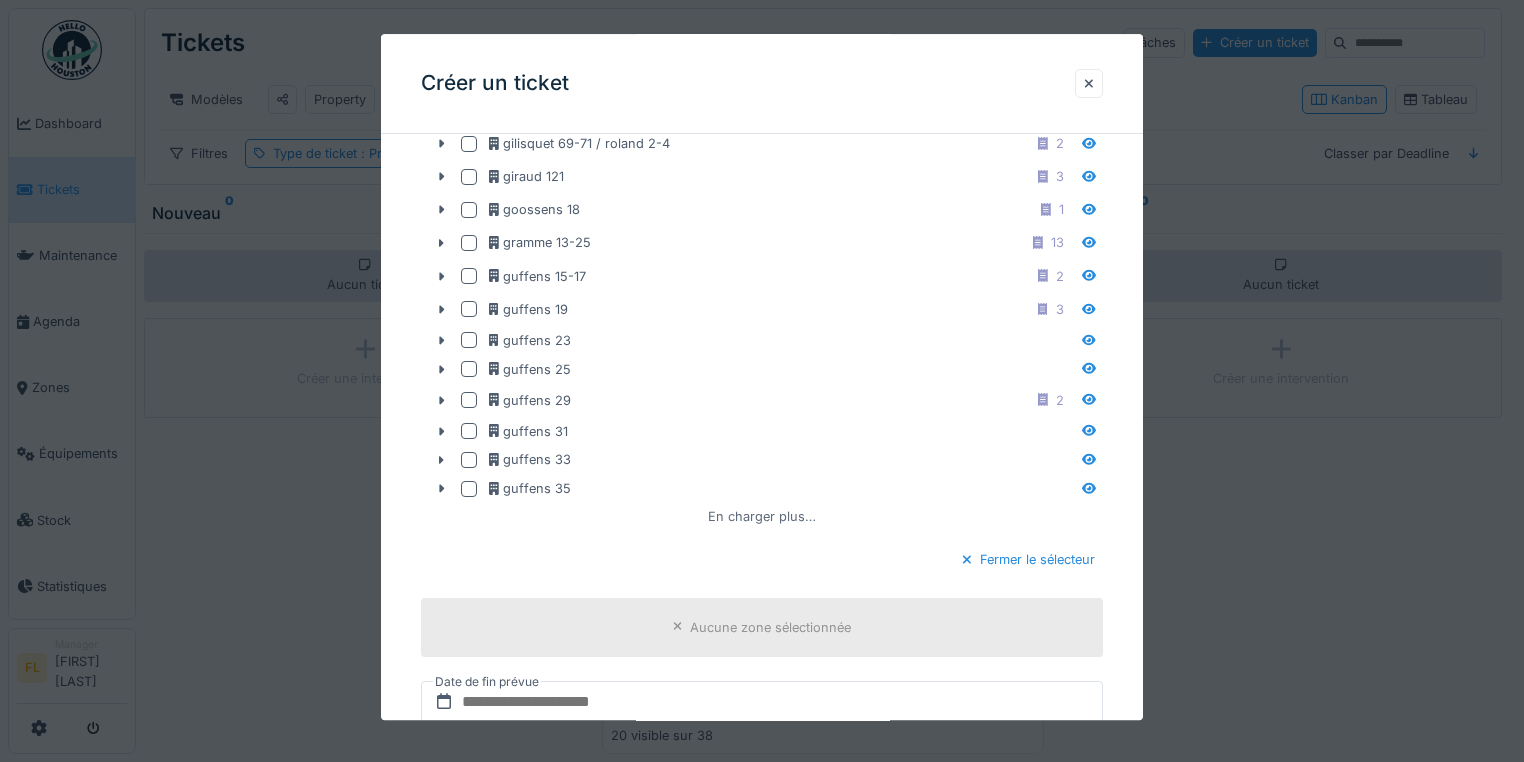 click on "En charger plus…" at bounding box center [762, 516] 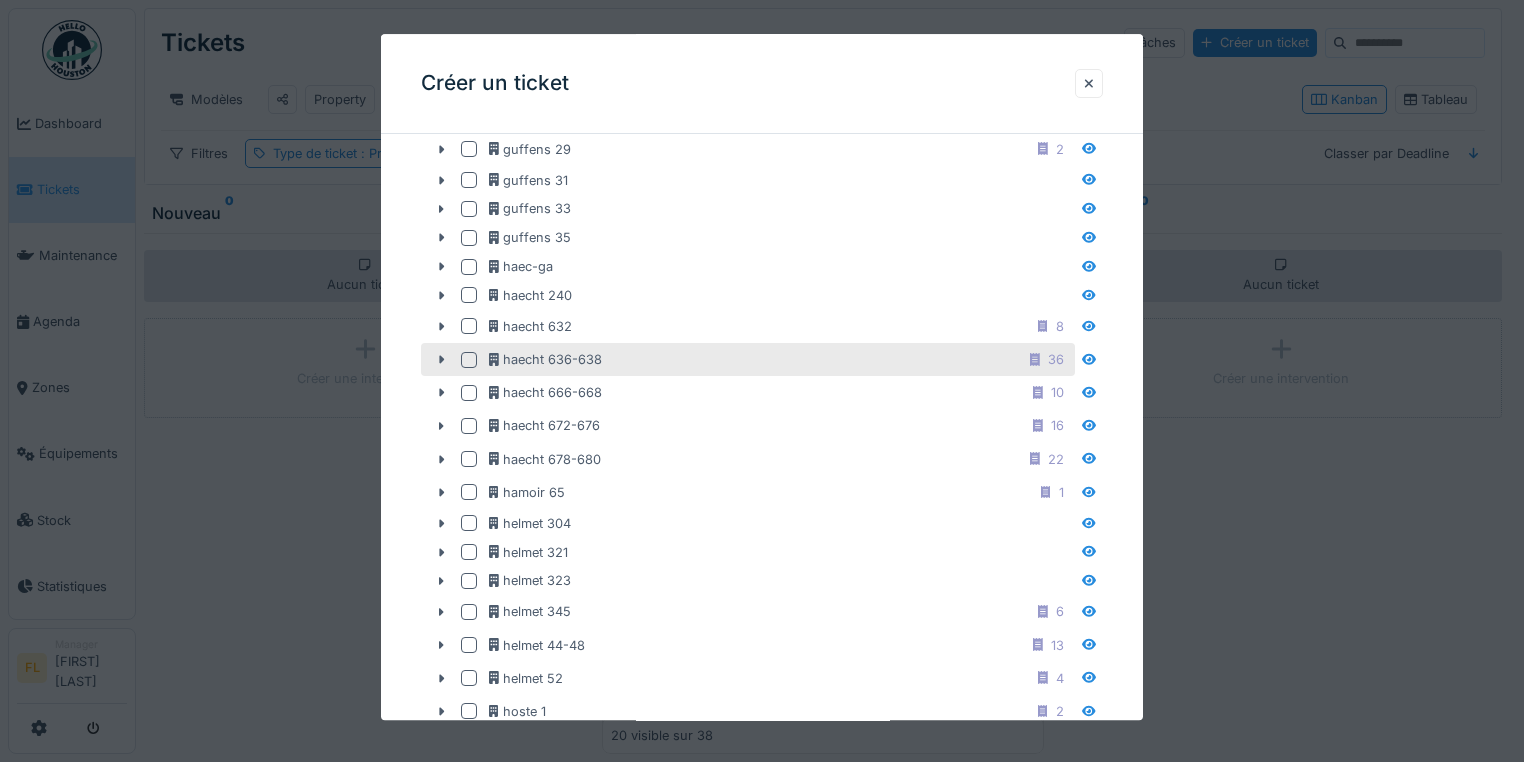 scroll, scrollTop: 2960, scrollLeft: 0, axis: vertical 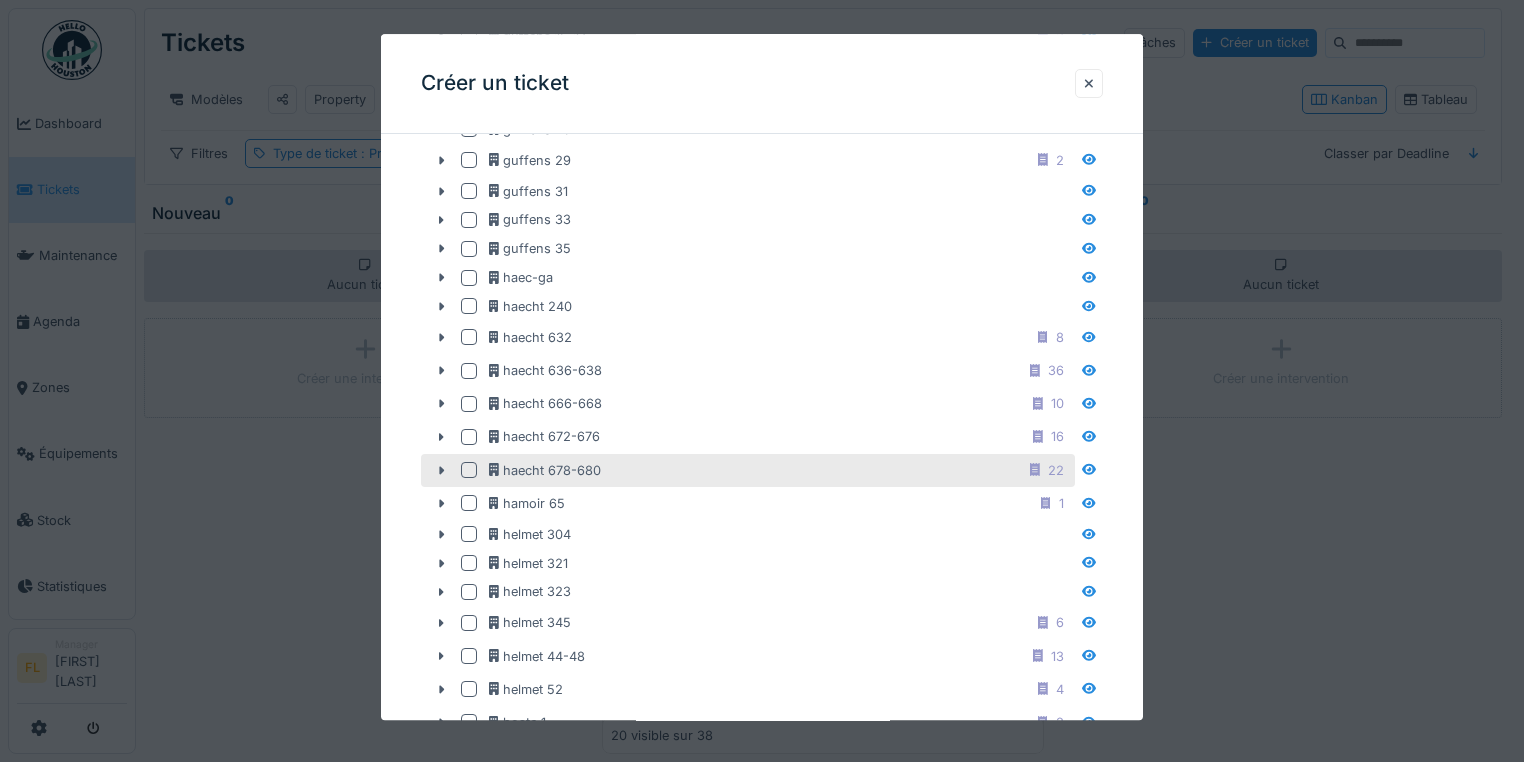 click at bounding box center (469, 470) 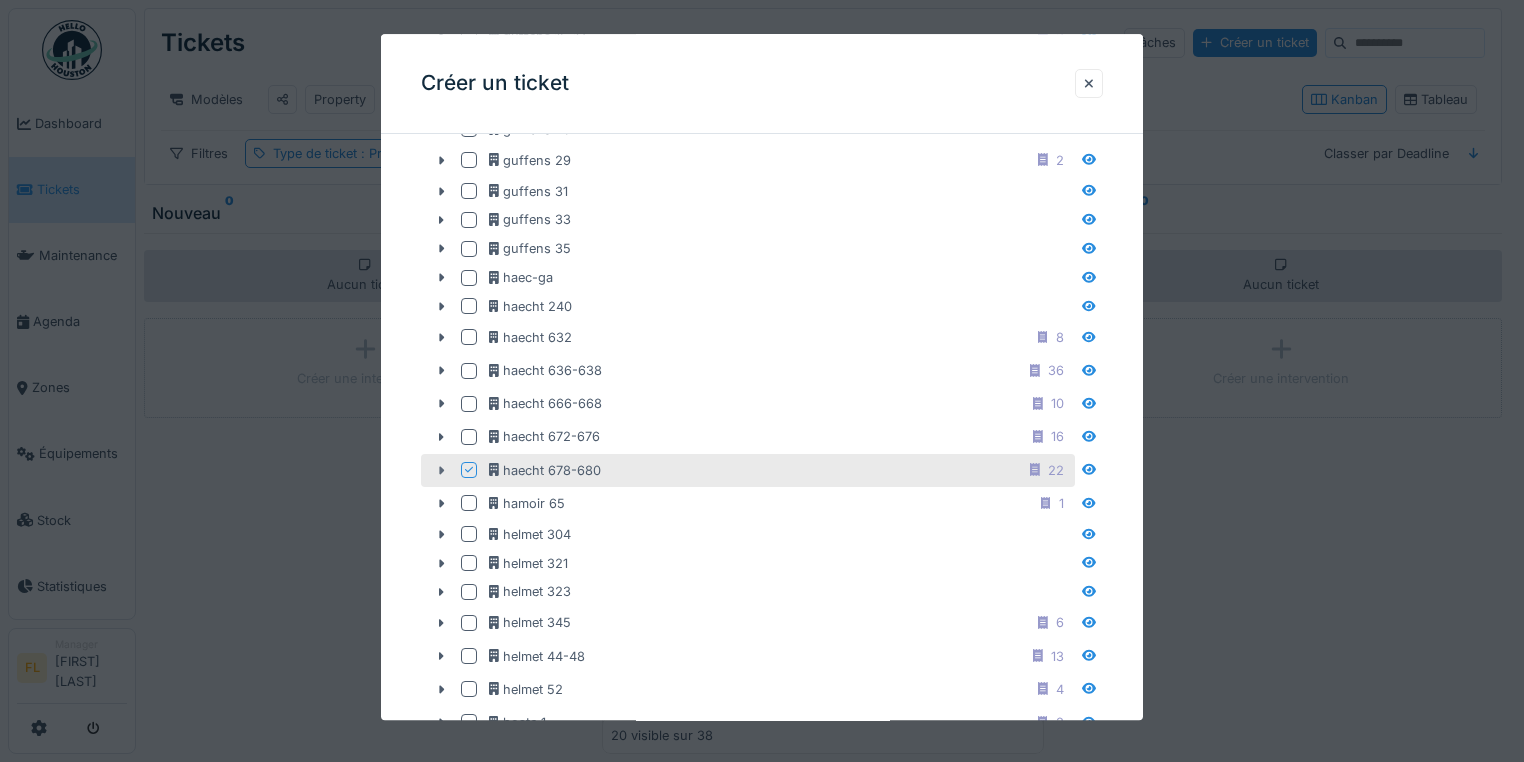 click 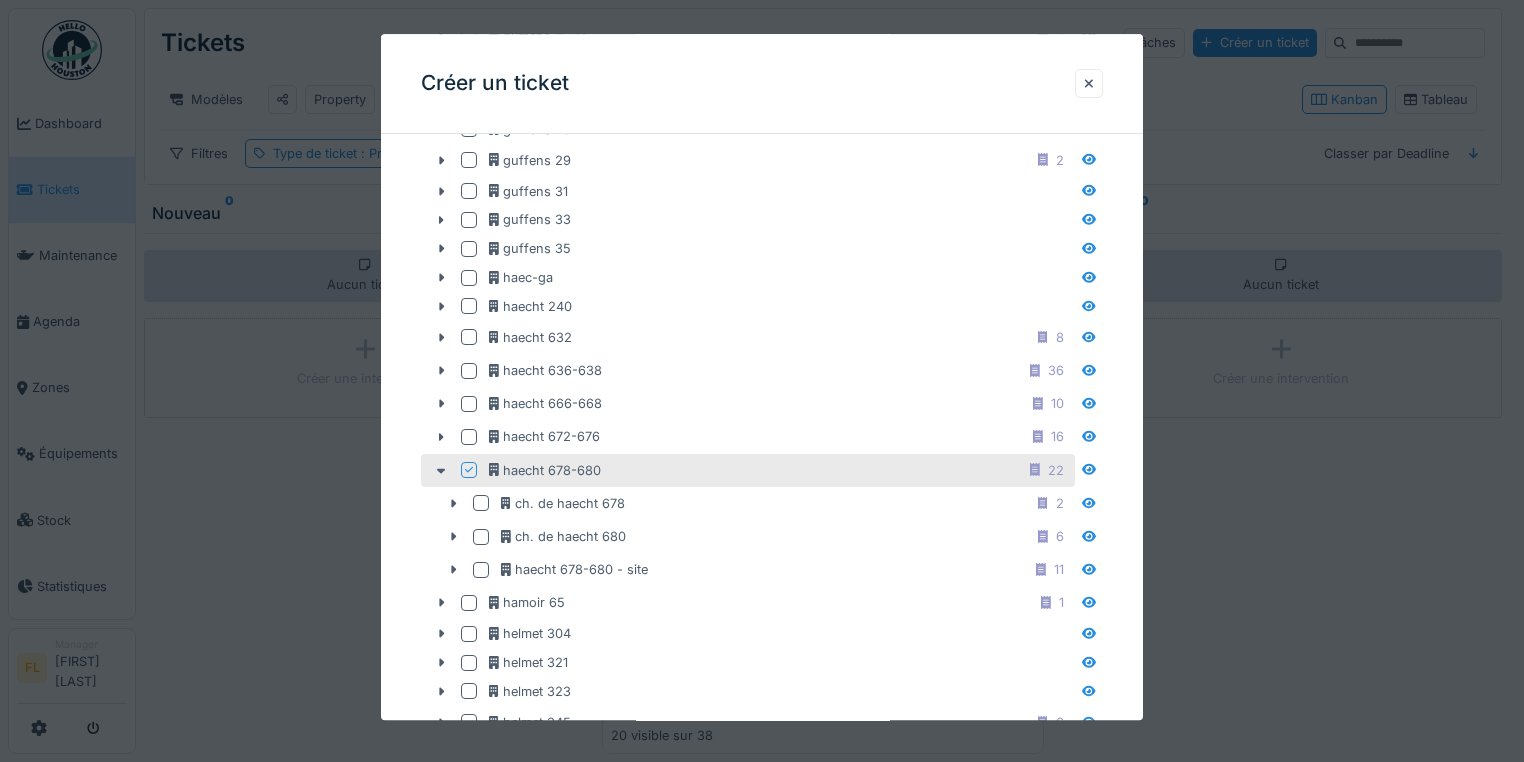 click 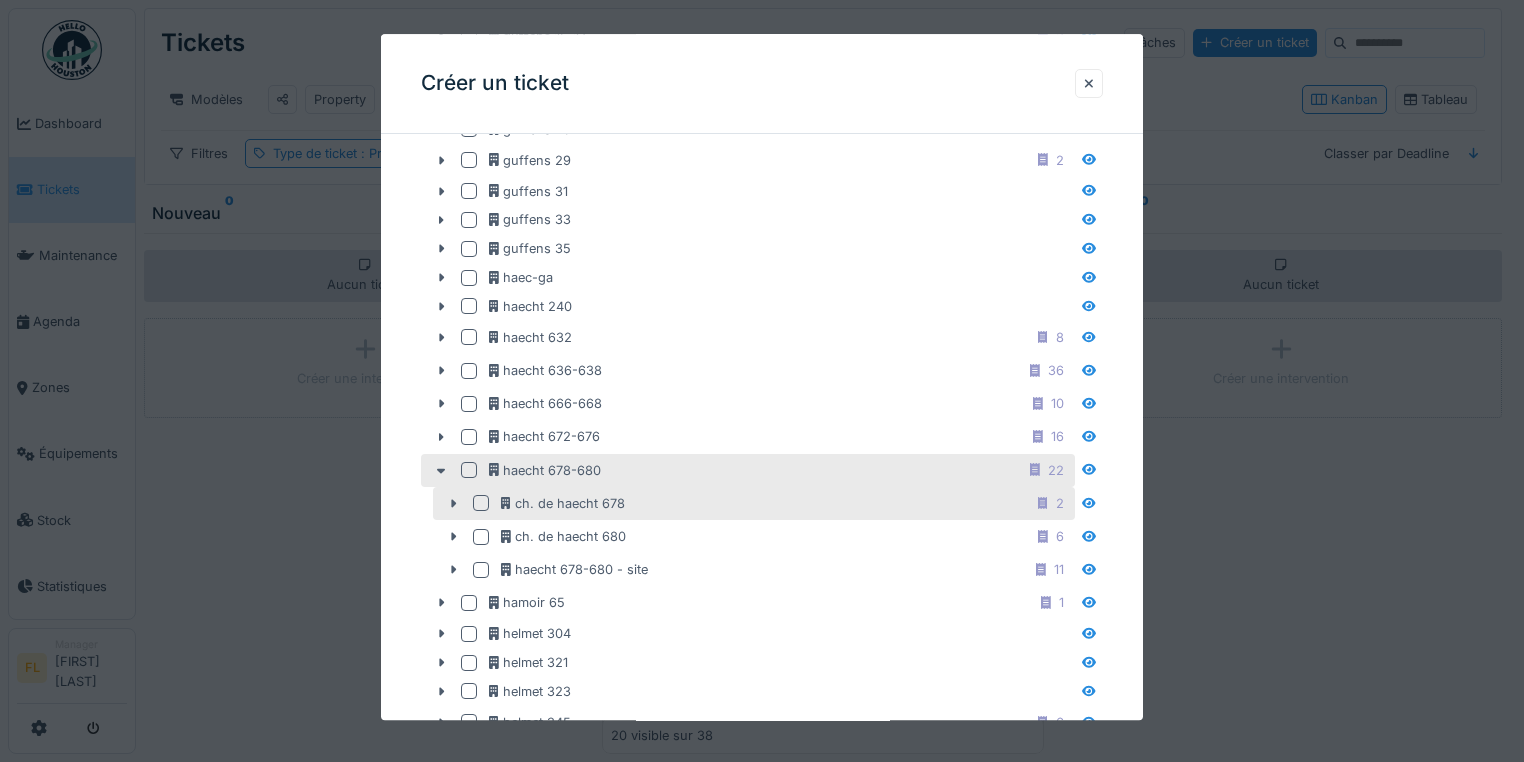 click at bounding box center [481, 504] 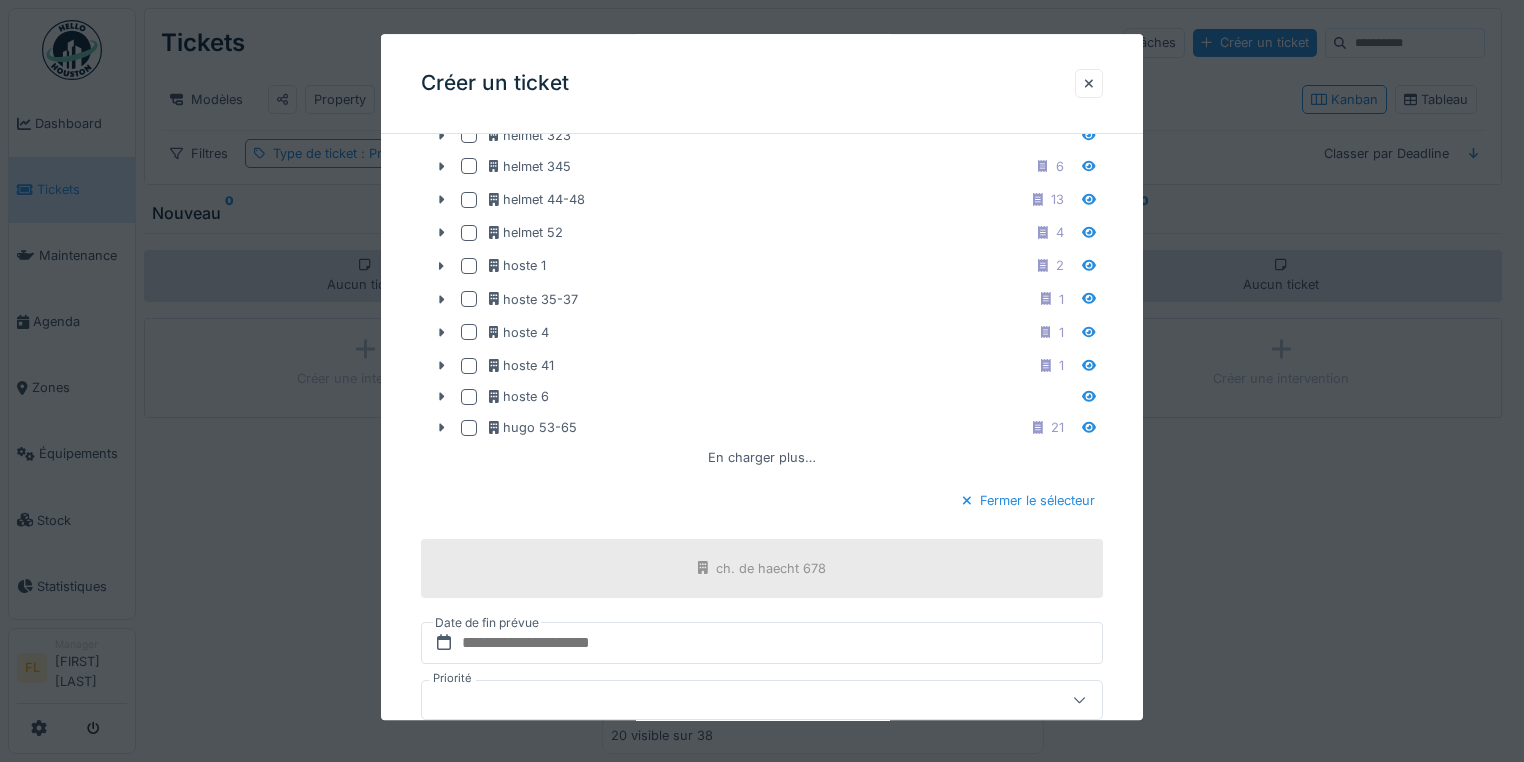 scroll, scrollTop: 3520, scrollLeft: 0, axis: vertical 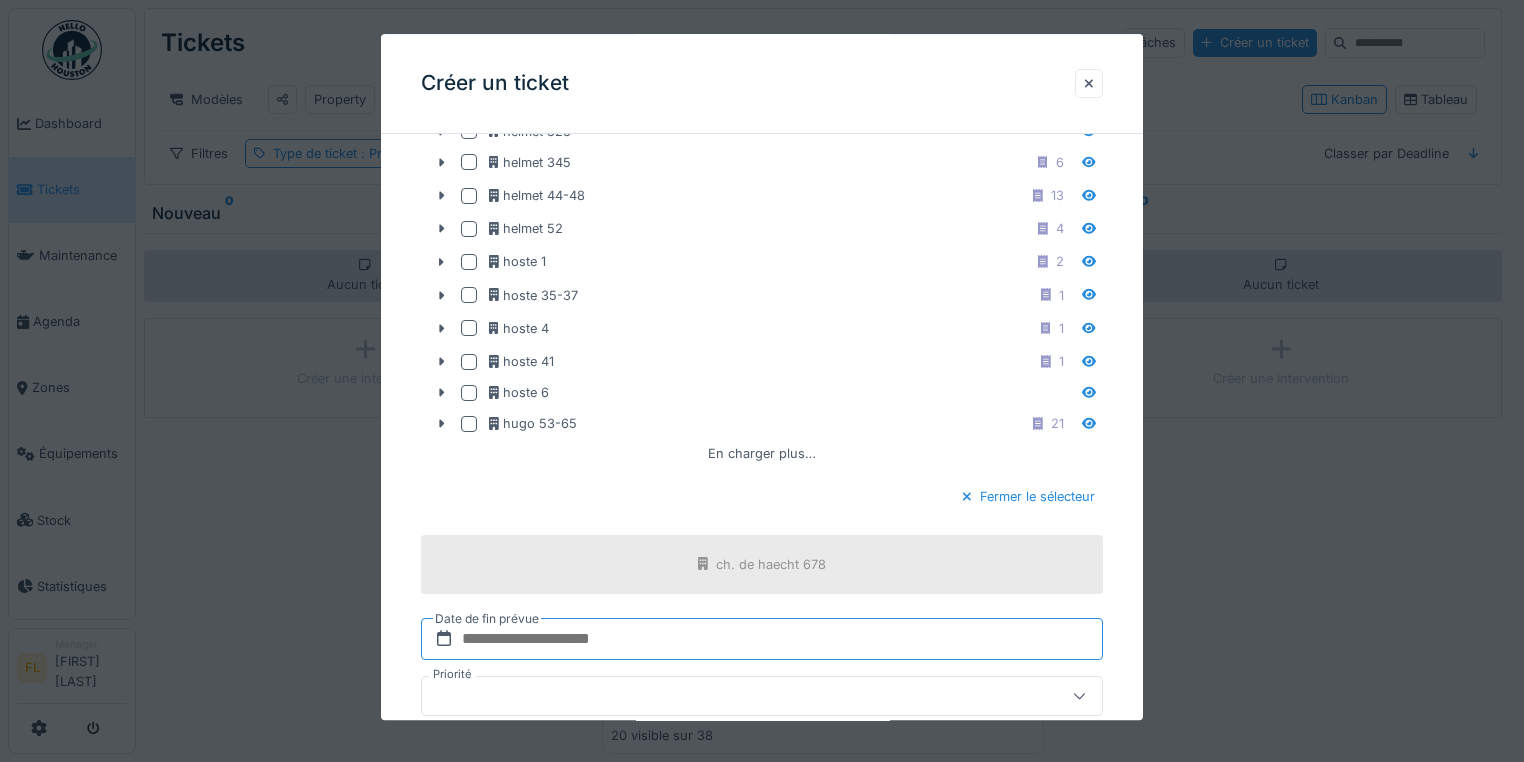 click at bounding box center (762, 639) 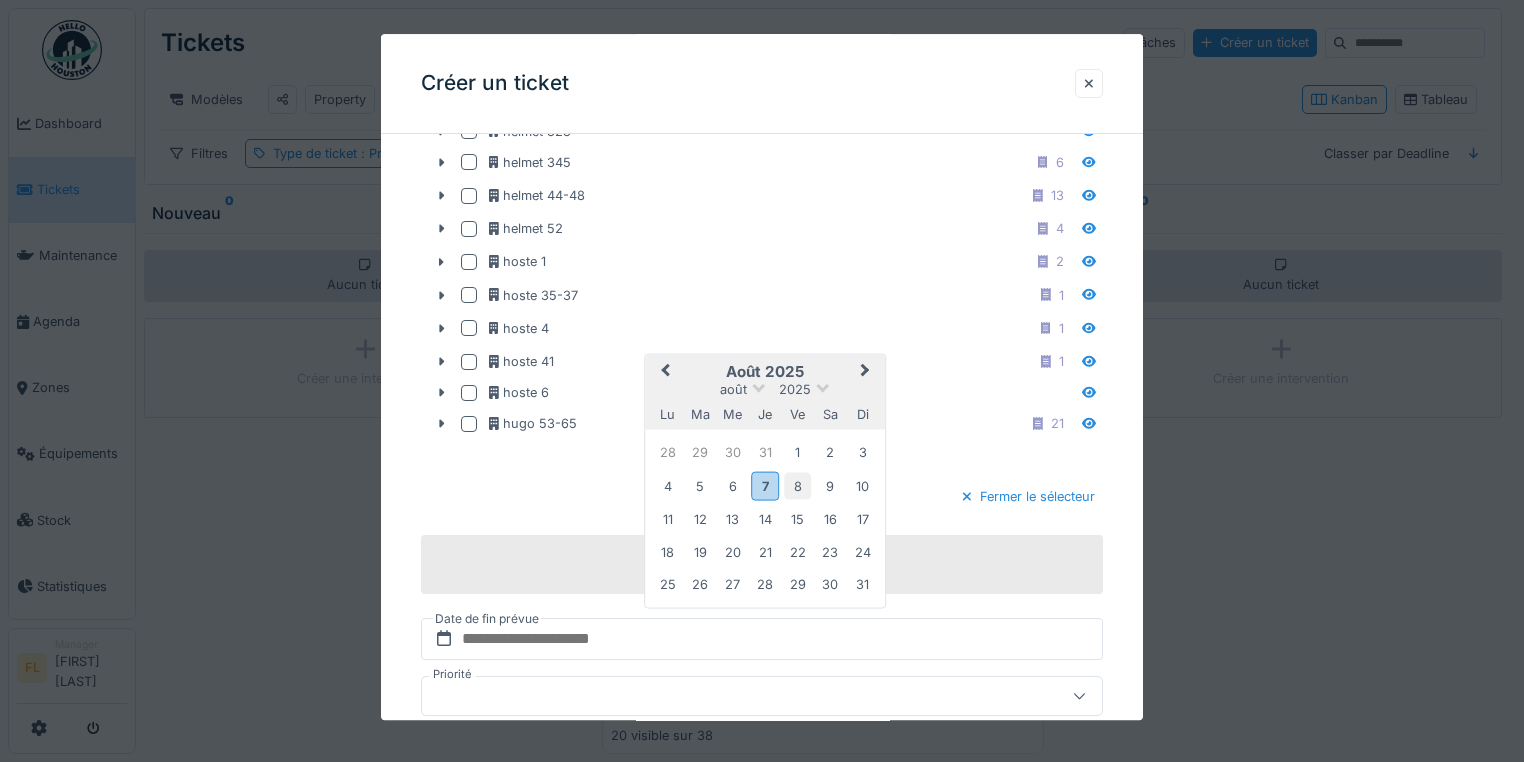 click on "8" at bounding box center [797, 486] 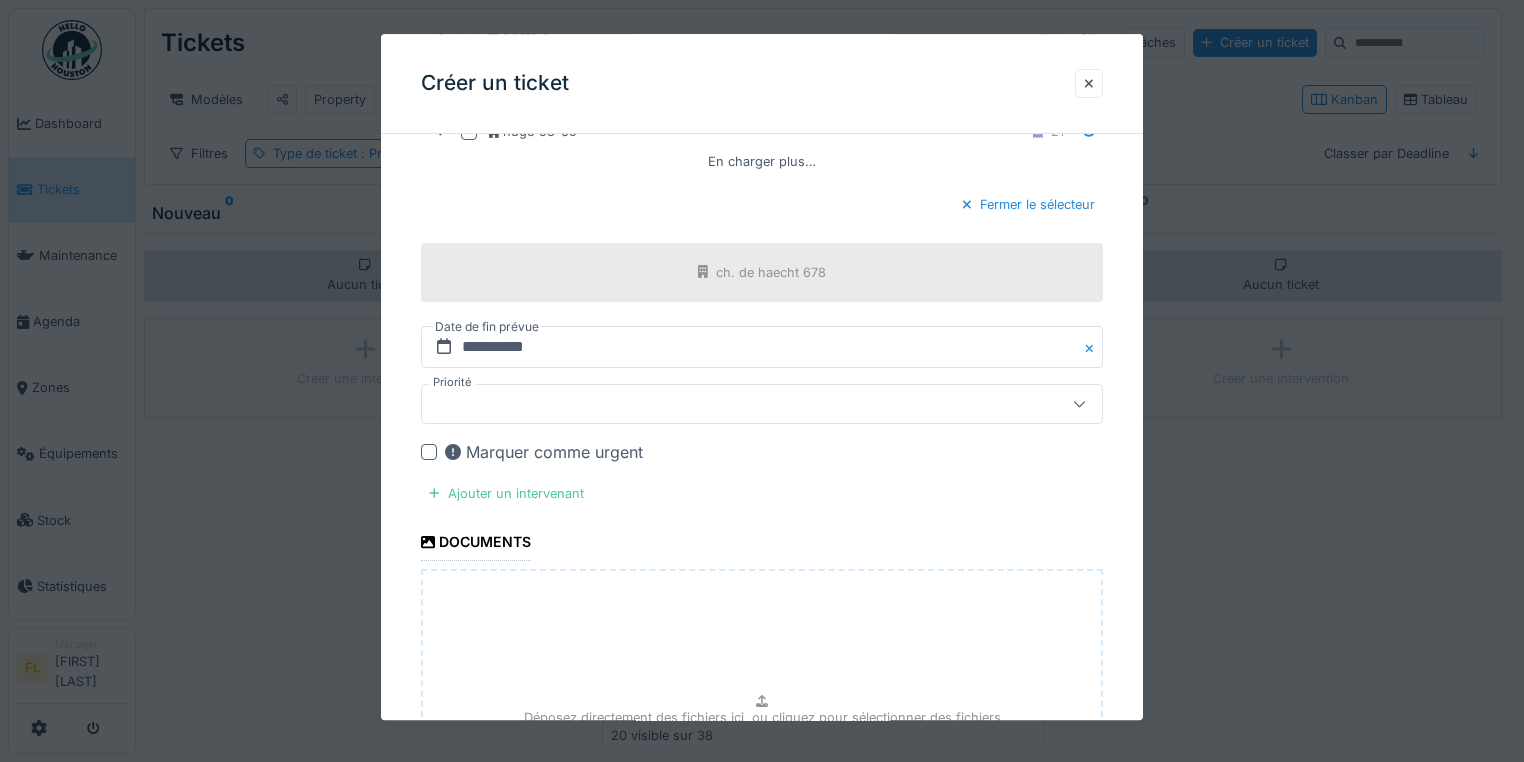 scroll, scrollTop: 3840, scrollLeft: 0, axis: vertical 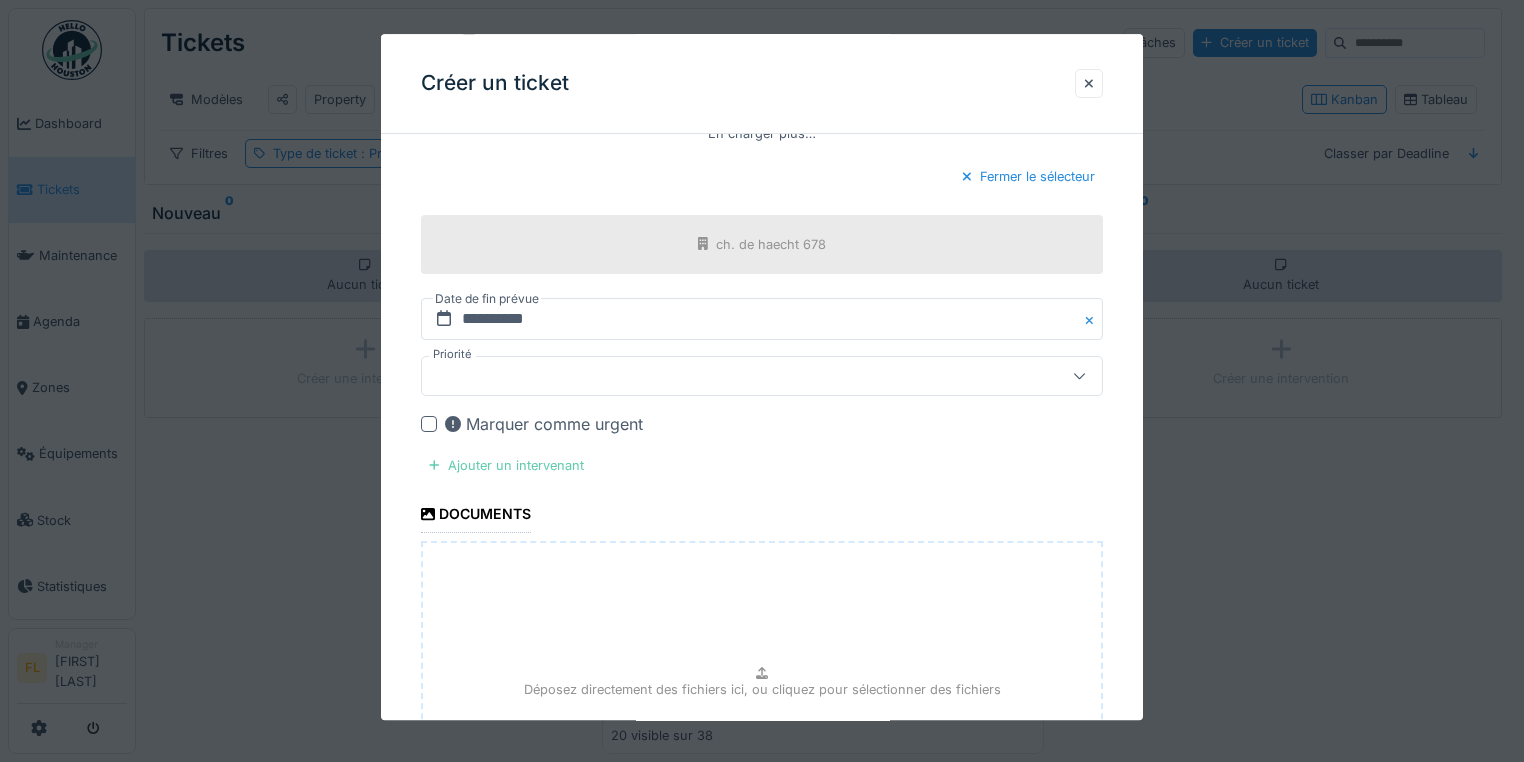 click on "Ajouter un intervenant" at bounding box center (506, 465) 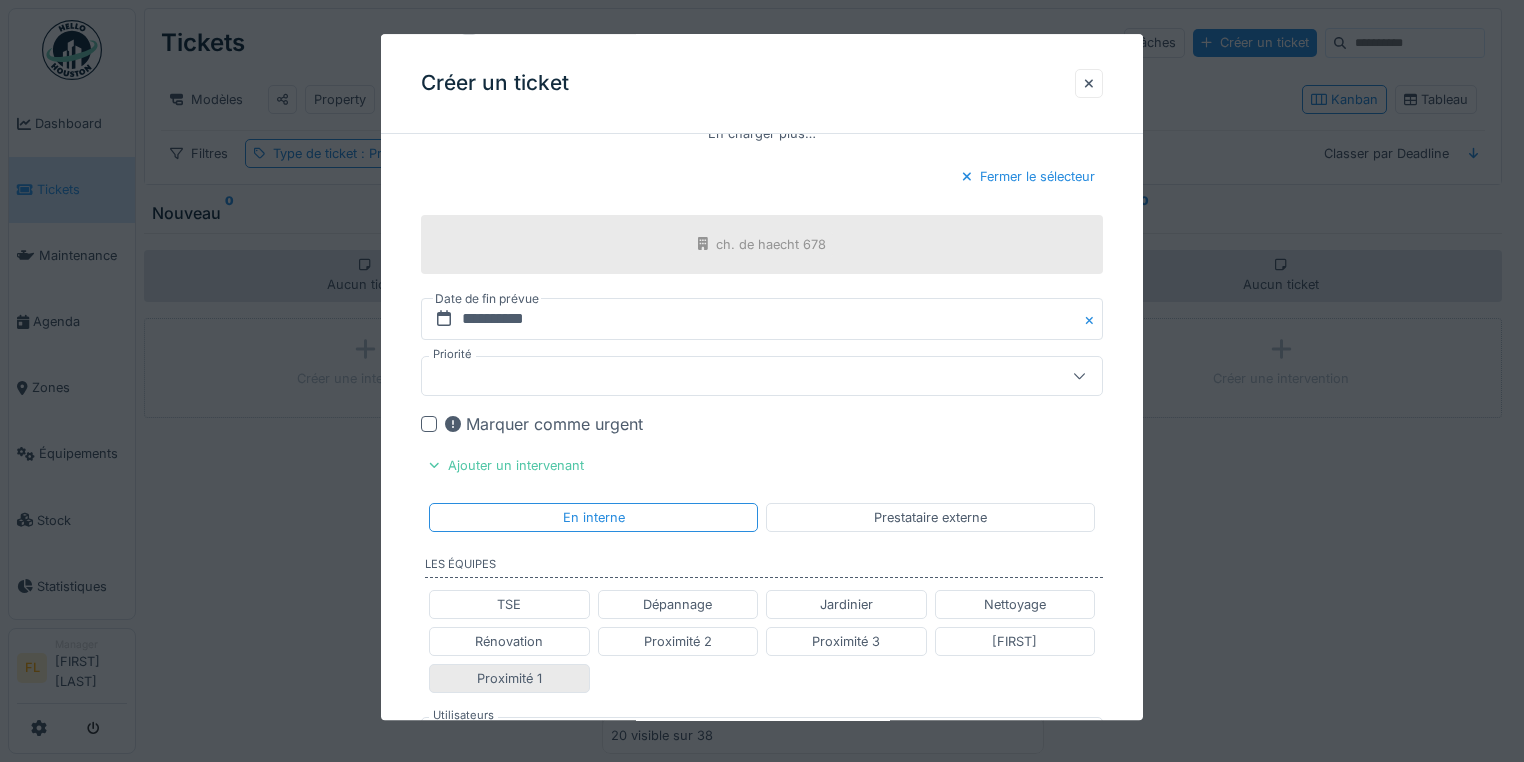 drag, startPoint x: 482, startPoint y: 649, endPoint x: 491, endPoint y: 644, distance: 10.29563 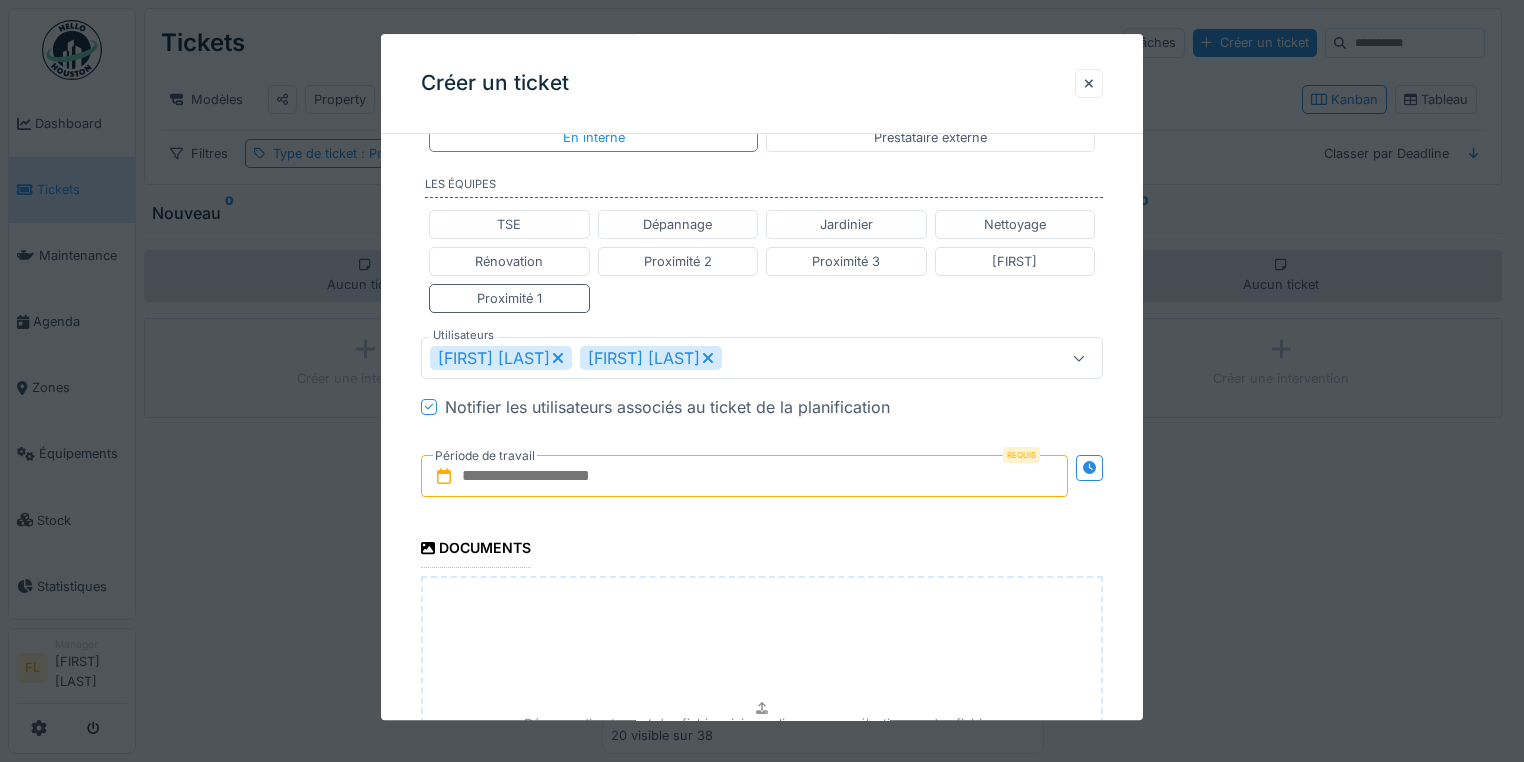scroll, scrollTop: 4240, scrollLeft: 0, axis: vertical 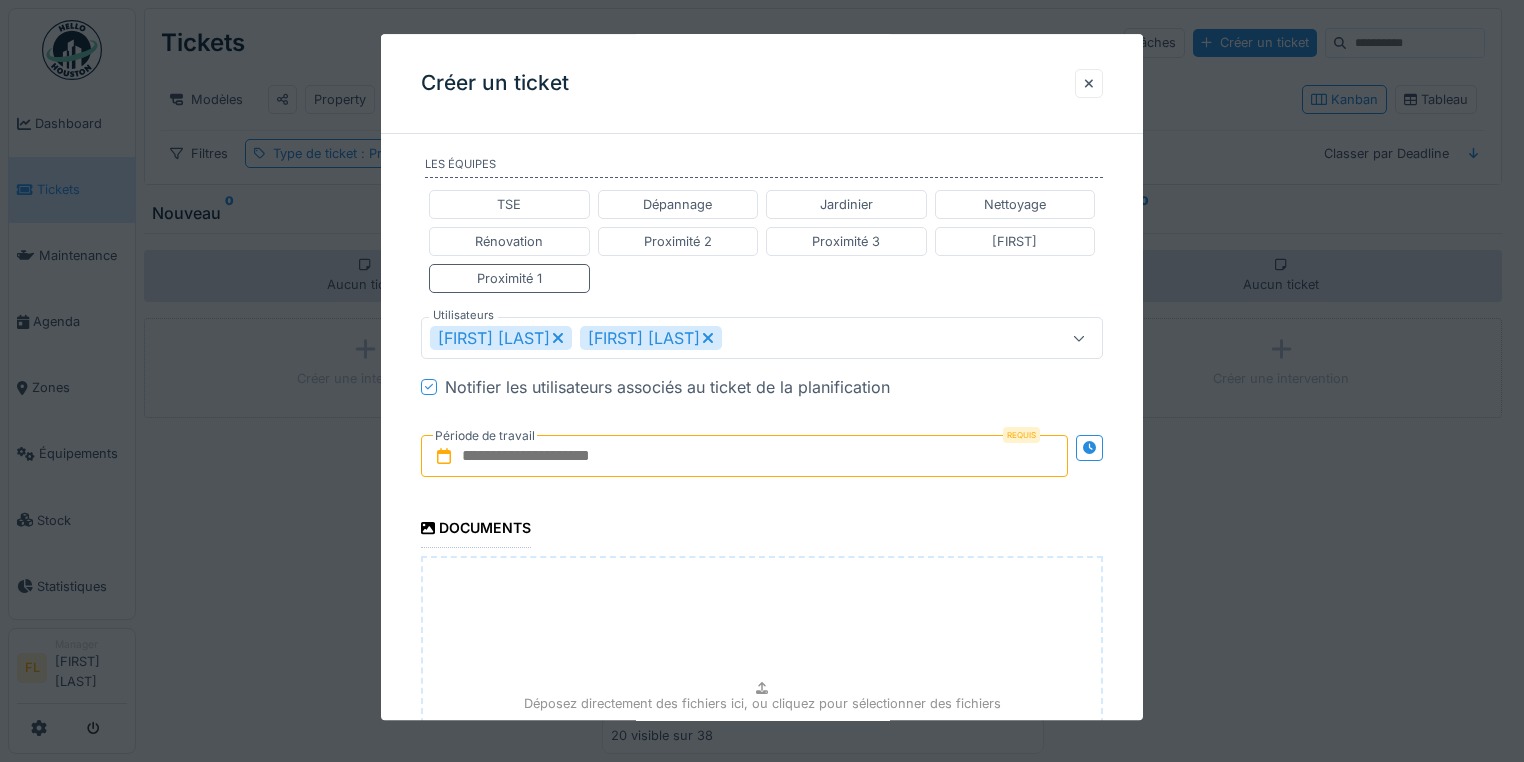 click at bounding box center [744, 457] 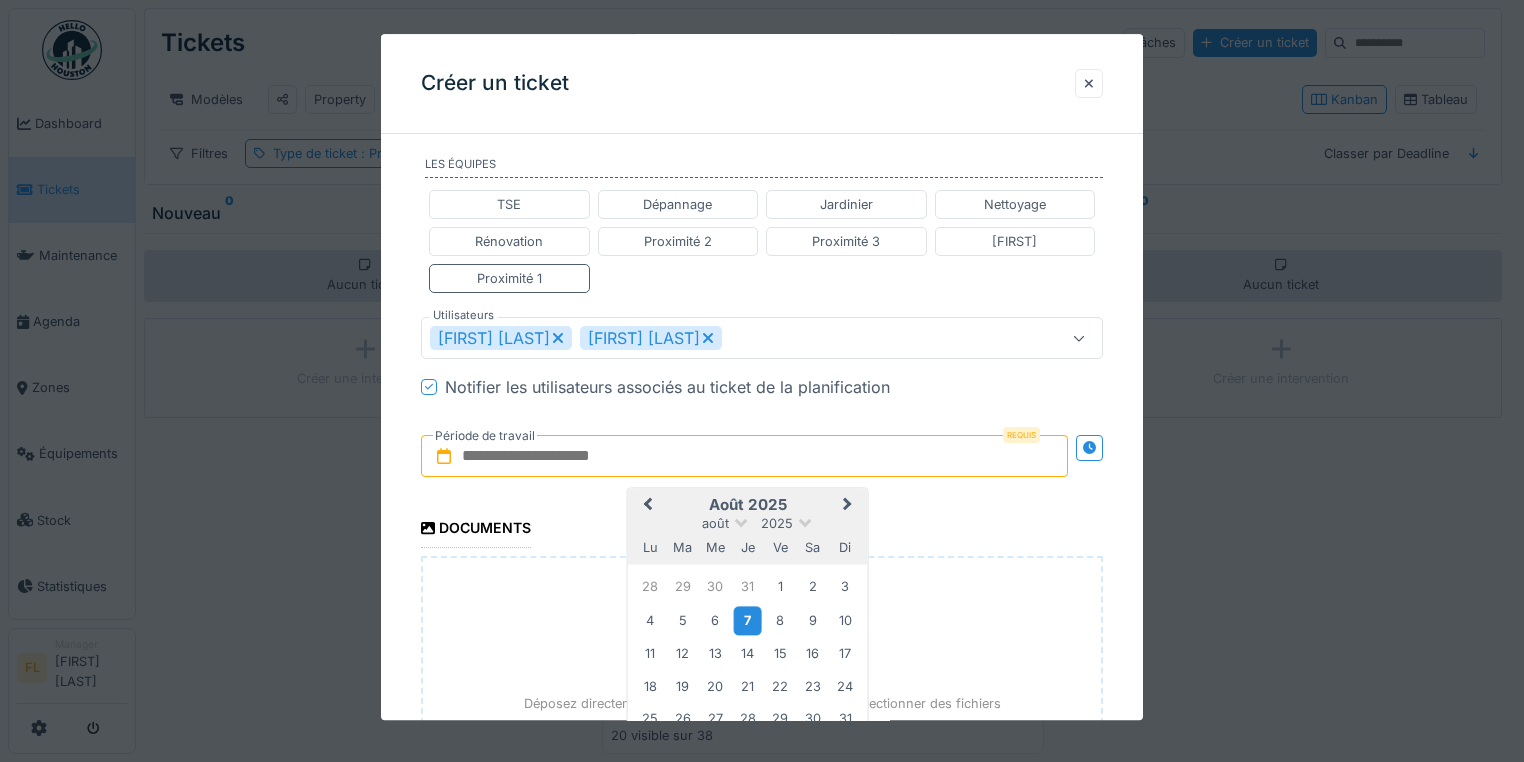 click on "7" at bounding box center [747, 620] 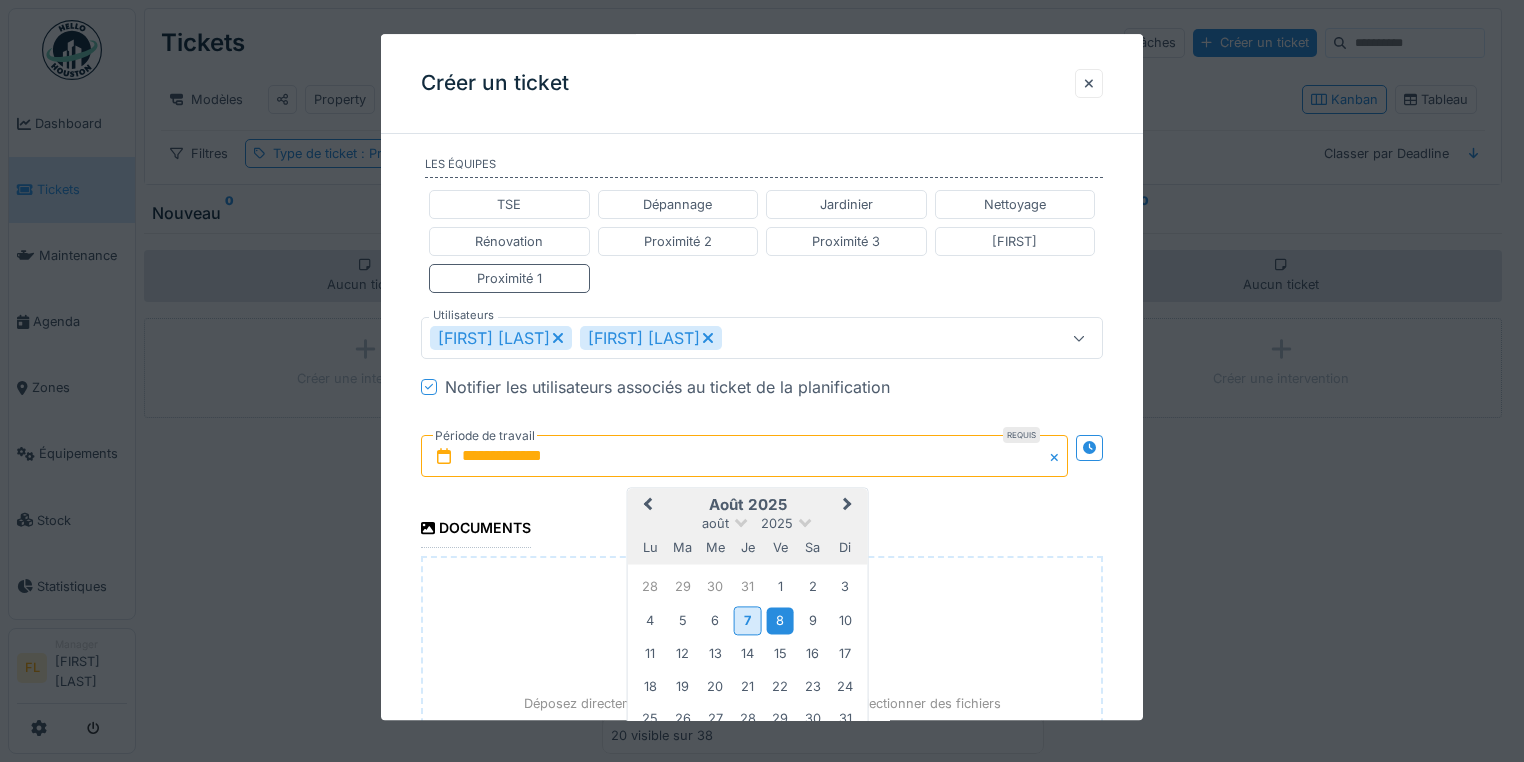 click on "8" at bounding box center [780, 620] 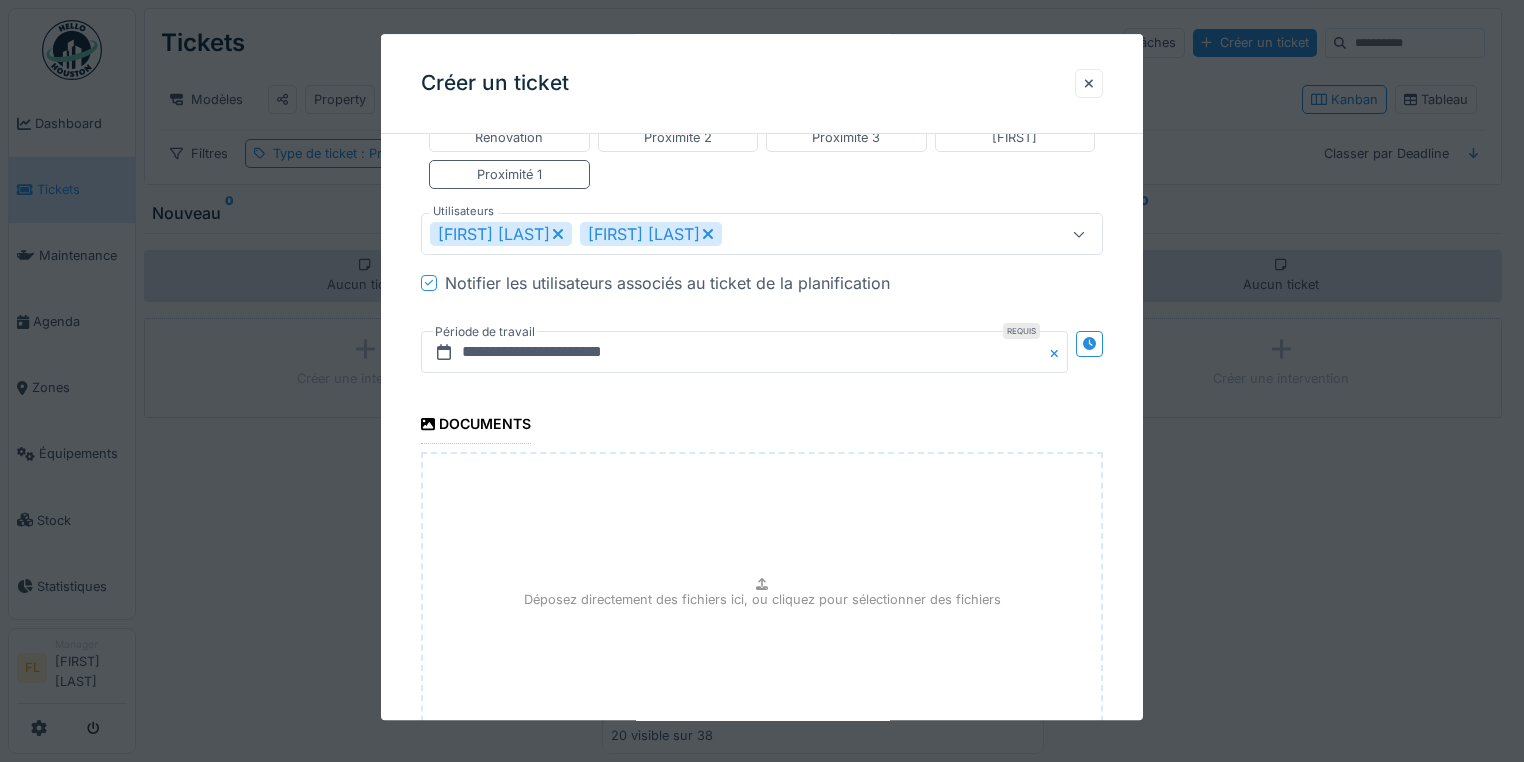 scroll, scrollTop: 4400, scrollLeft: 0, axis: vertical 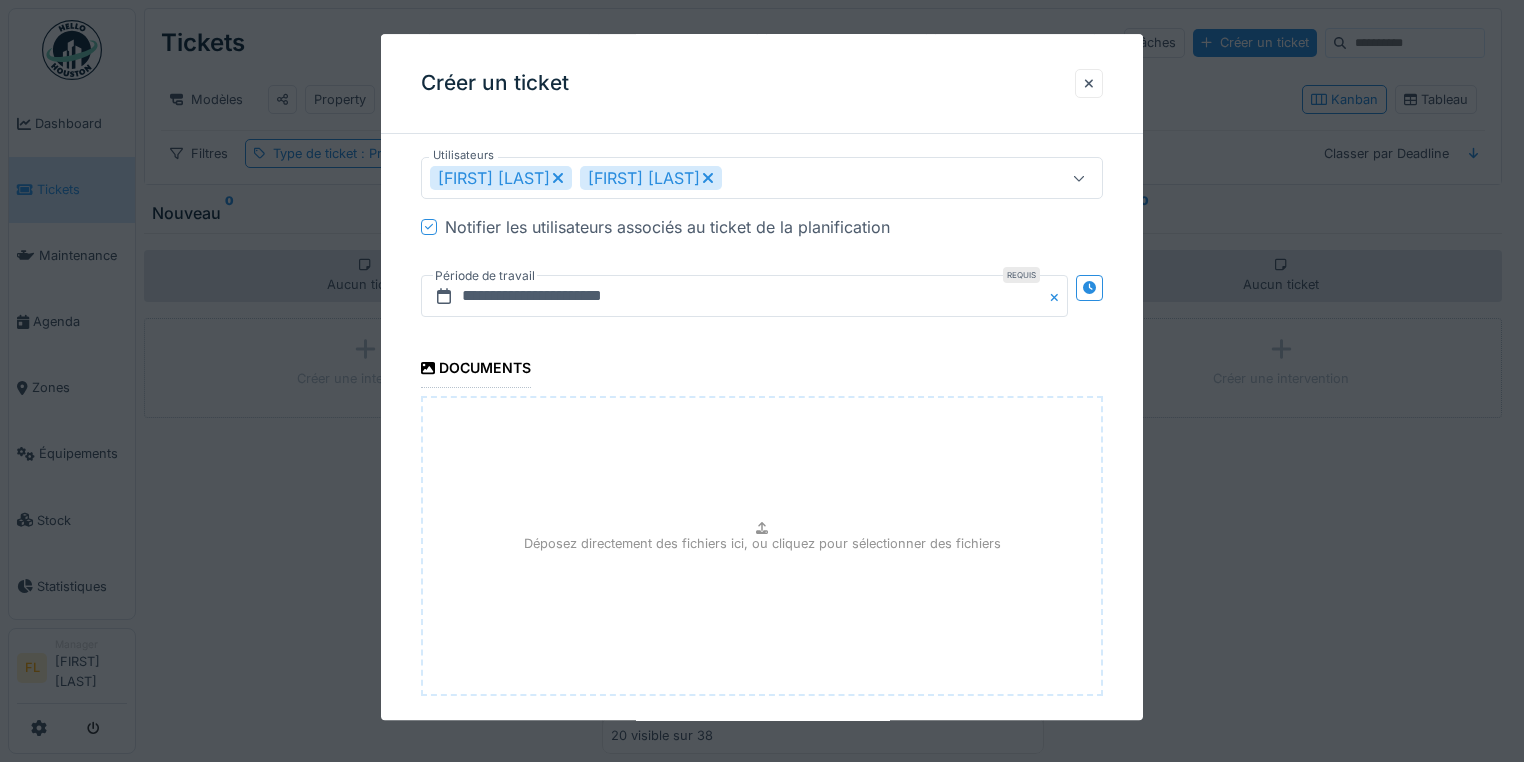 click on "Déposez directement des fichiers ici, ou cliquez pour sélectionner des fichiers" at bounding box center [762, 544] 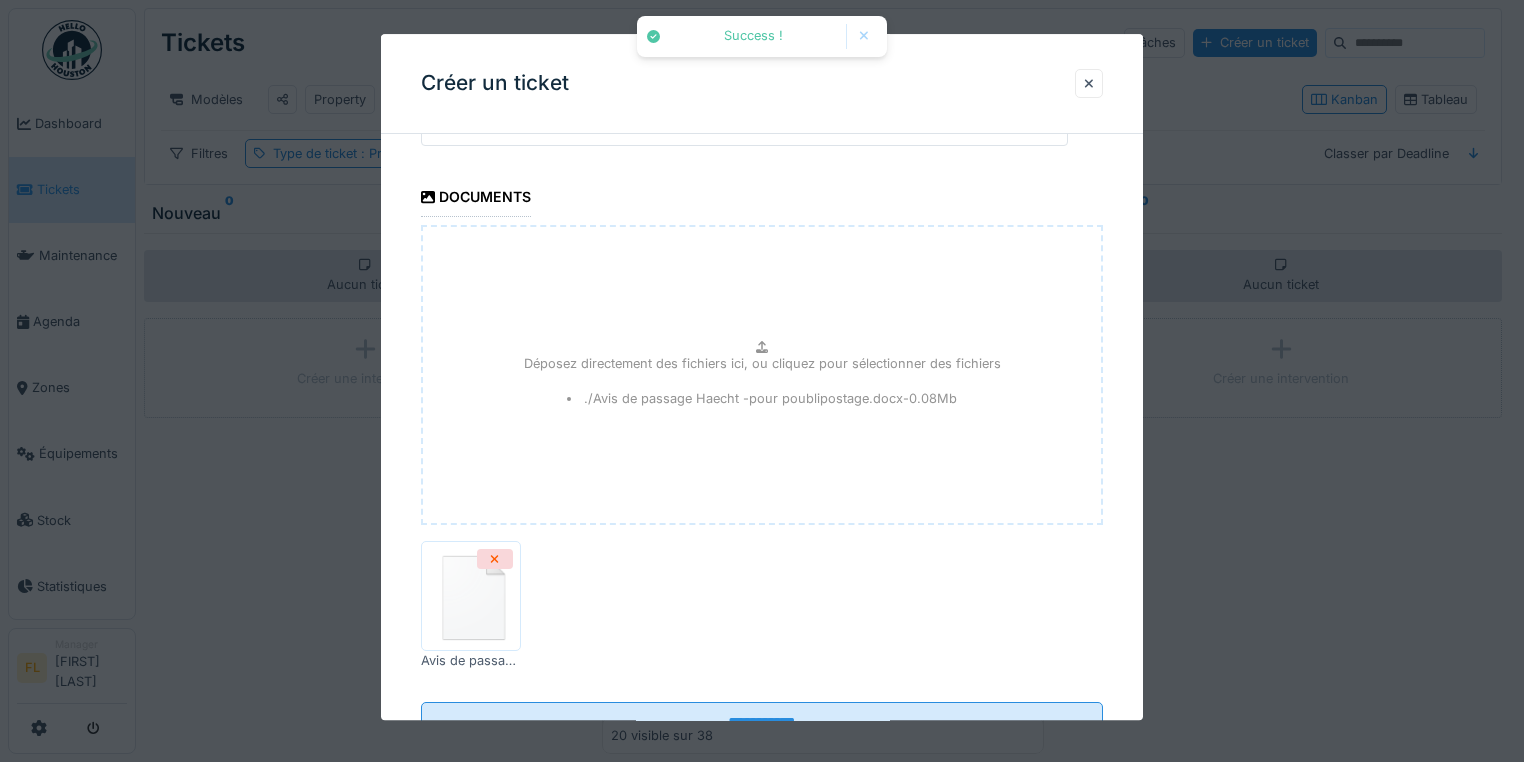 scroll, scrollTop: 4613, scrollLeft: 0, axis: vertical 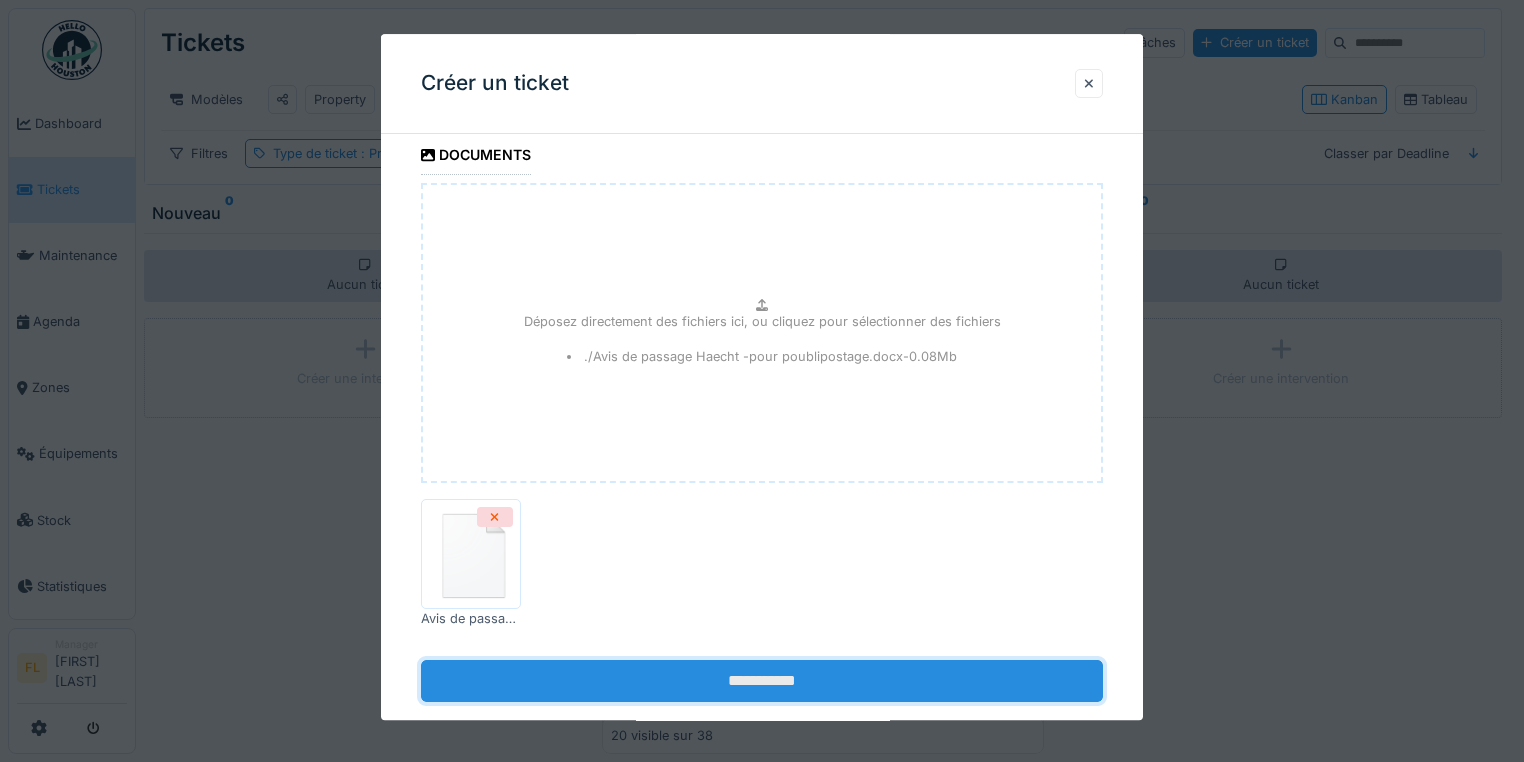 click on "**********" at bounding box center (762, 681) 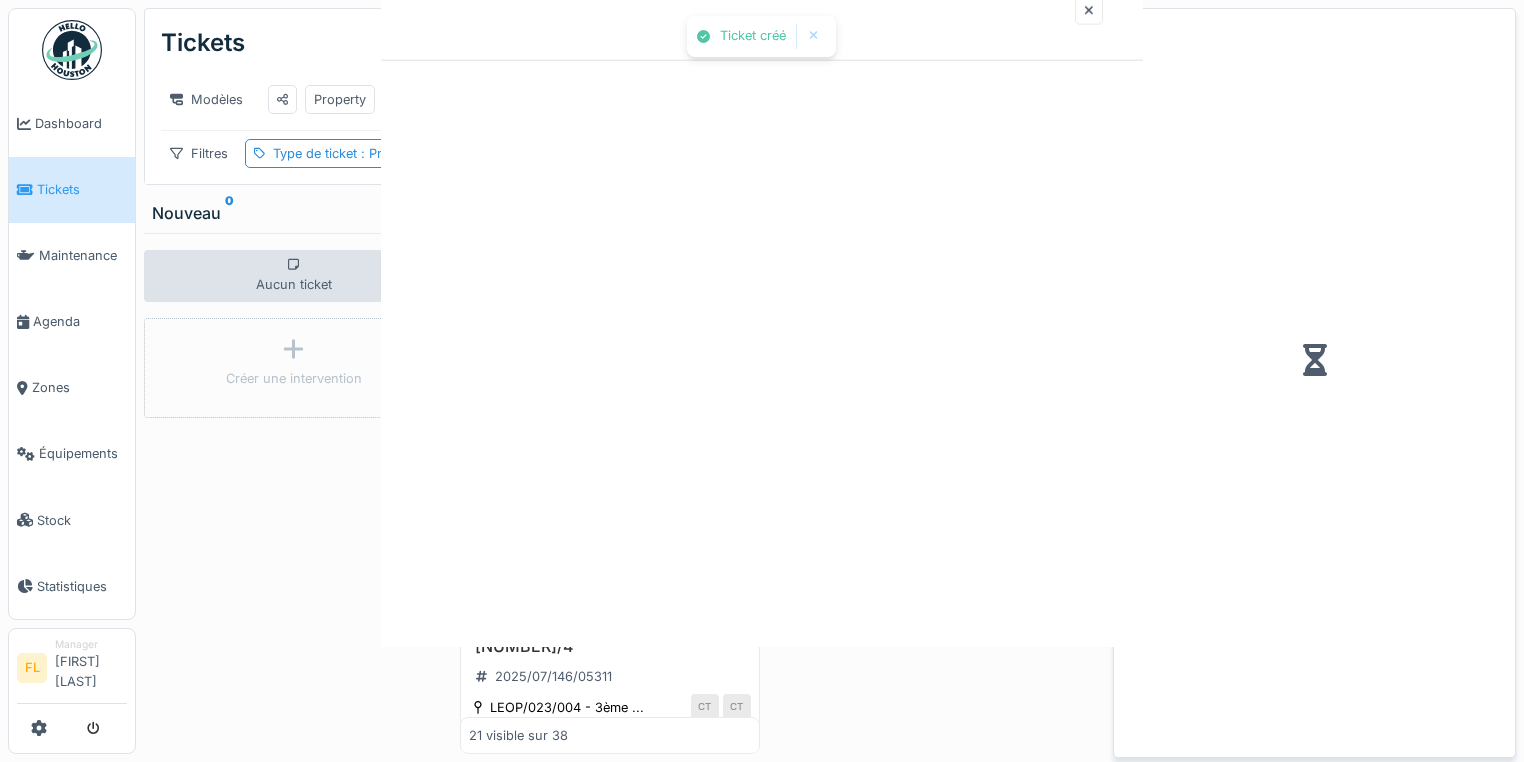 scroll, scrollTop: 0, scrollLeft: 0, axis: both 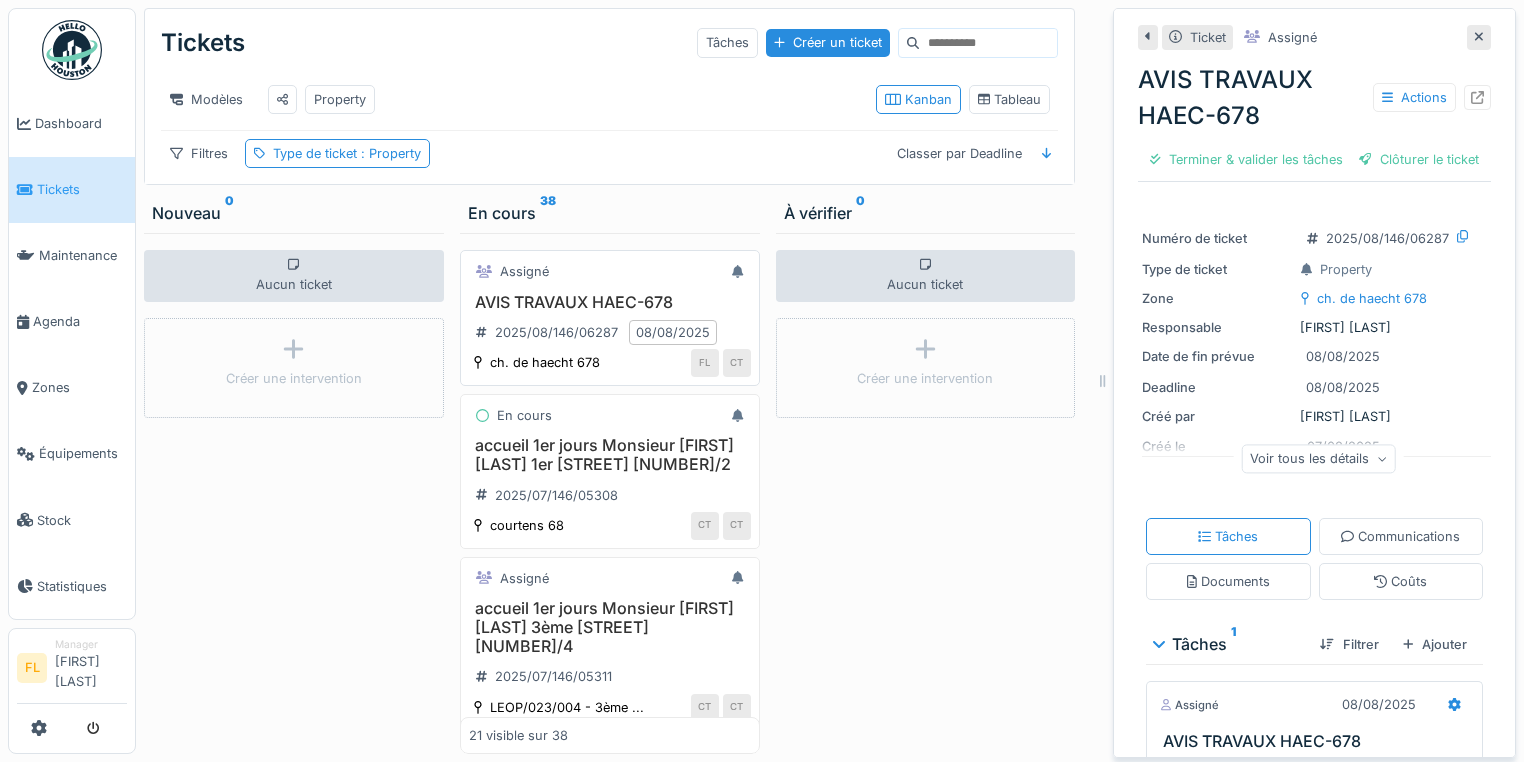 click on "AVIS TRAVAUX HAEC-678" at bounding box center [610, 302] 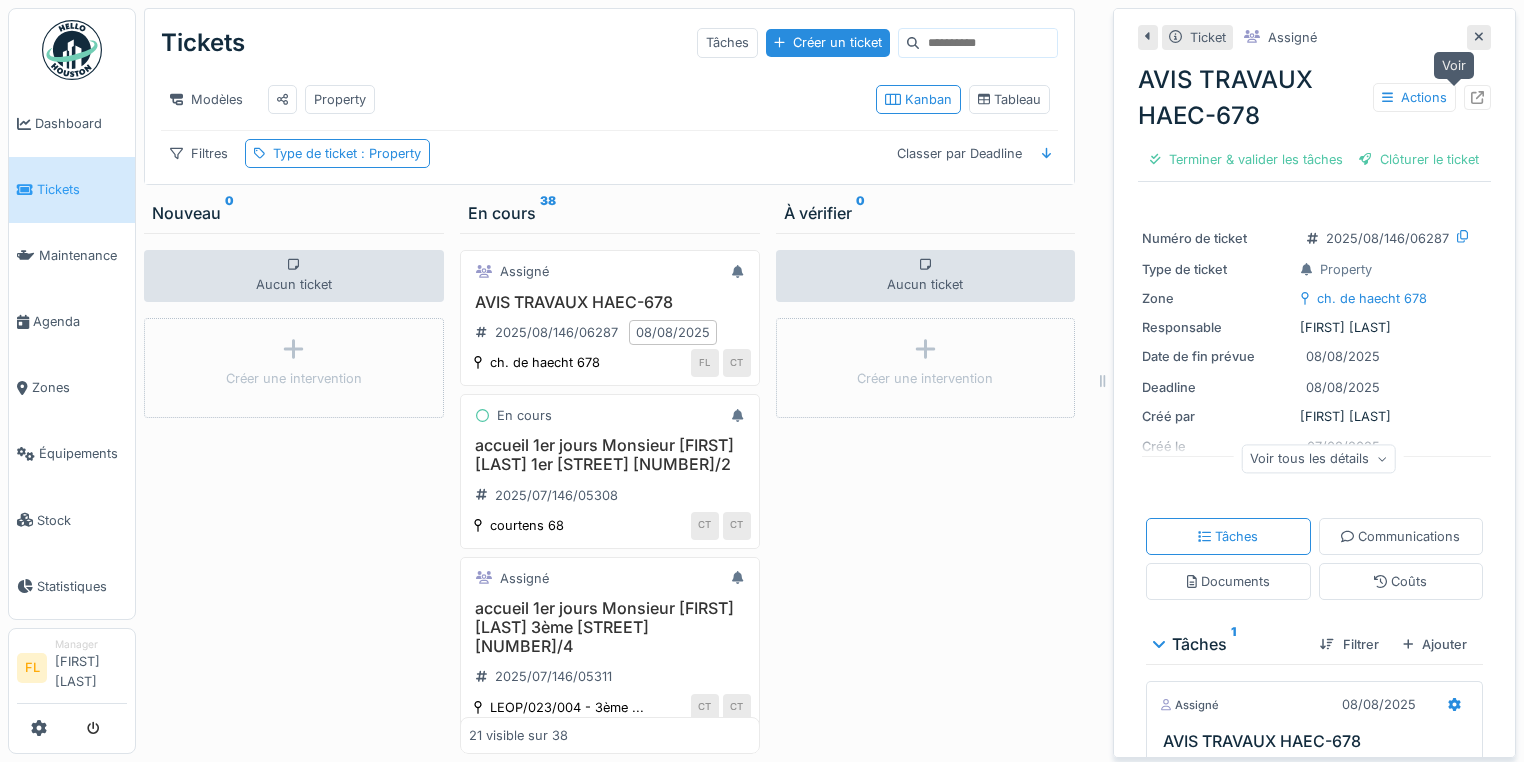 click 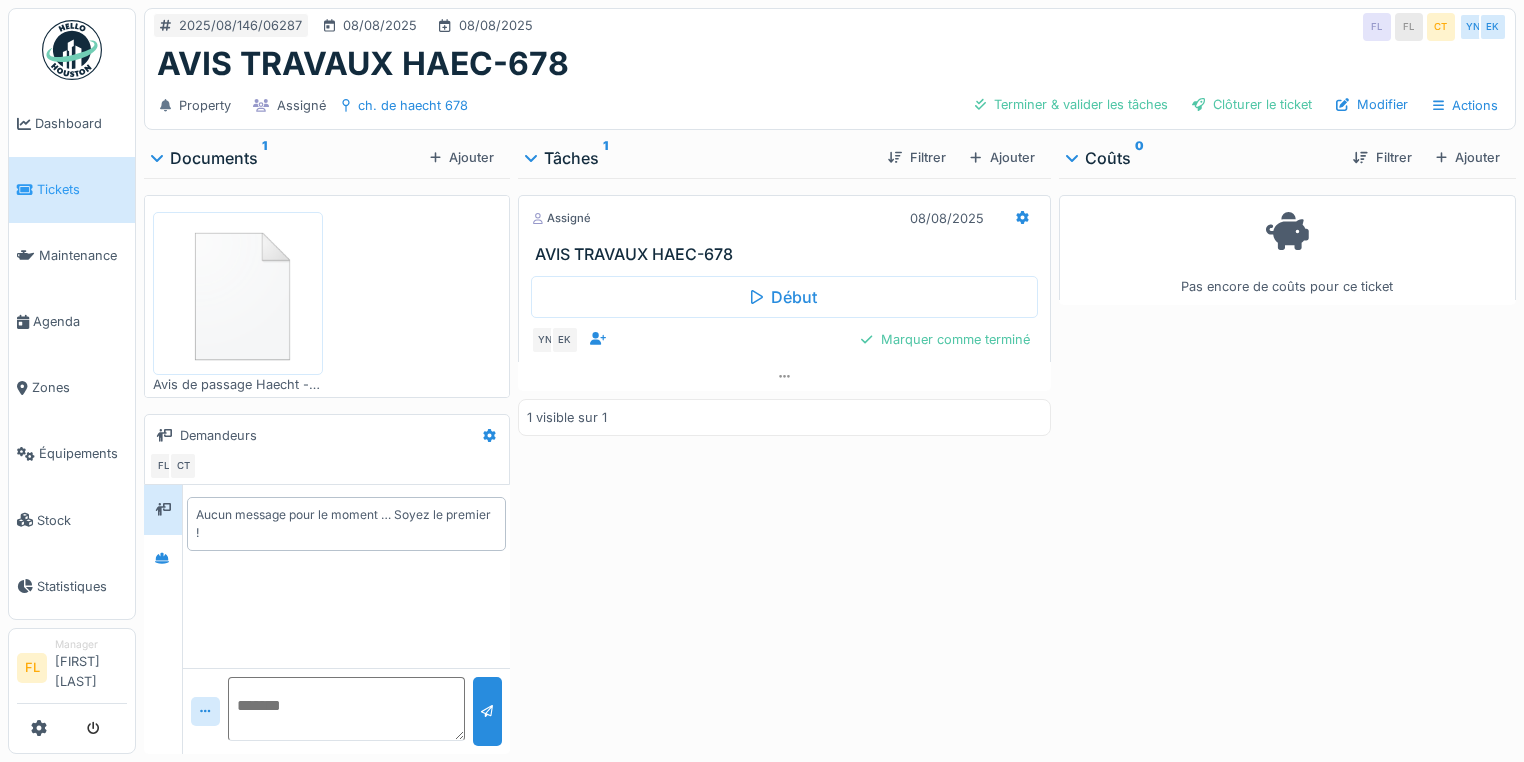 scroll, scrollTop: 0, scrollLeft: 0, axis: both 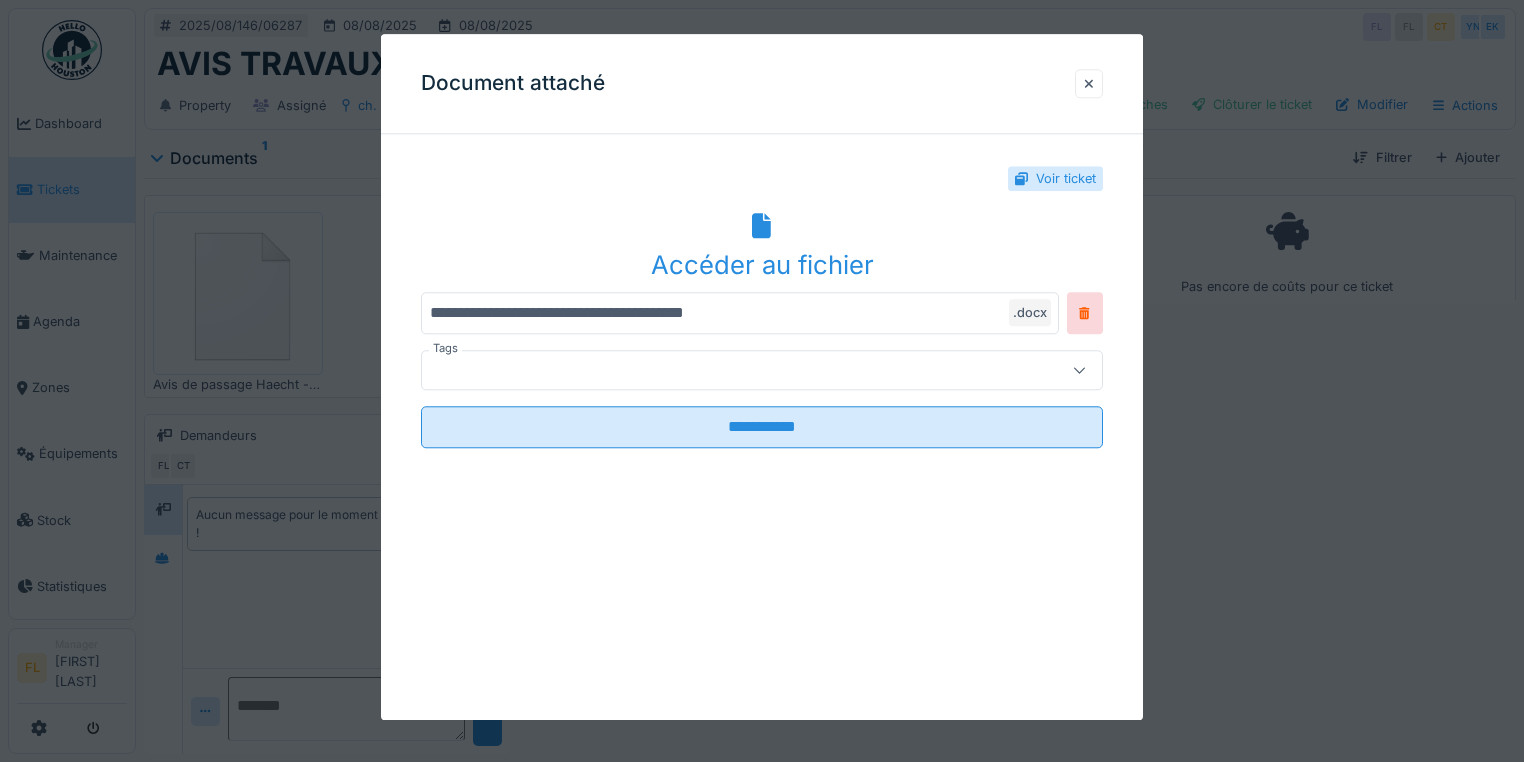 drag, startPoint x: 1097, startPoint y: 71, endPoint x: 1083, endPoint y: 71, distance: 14 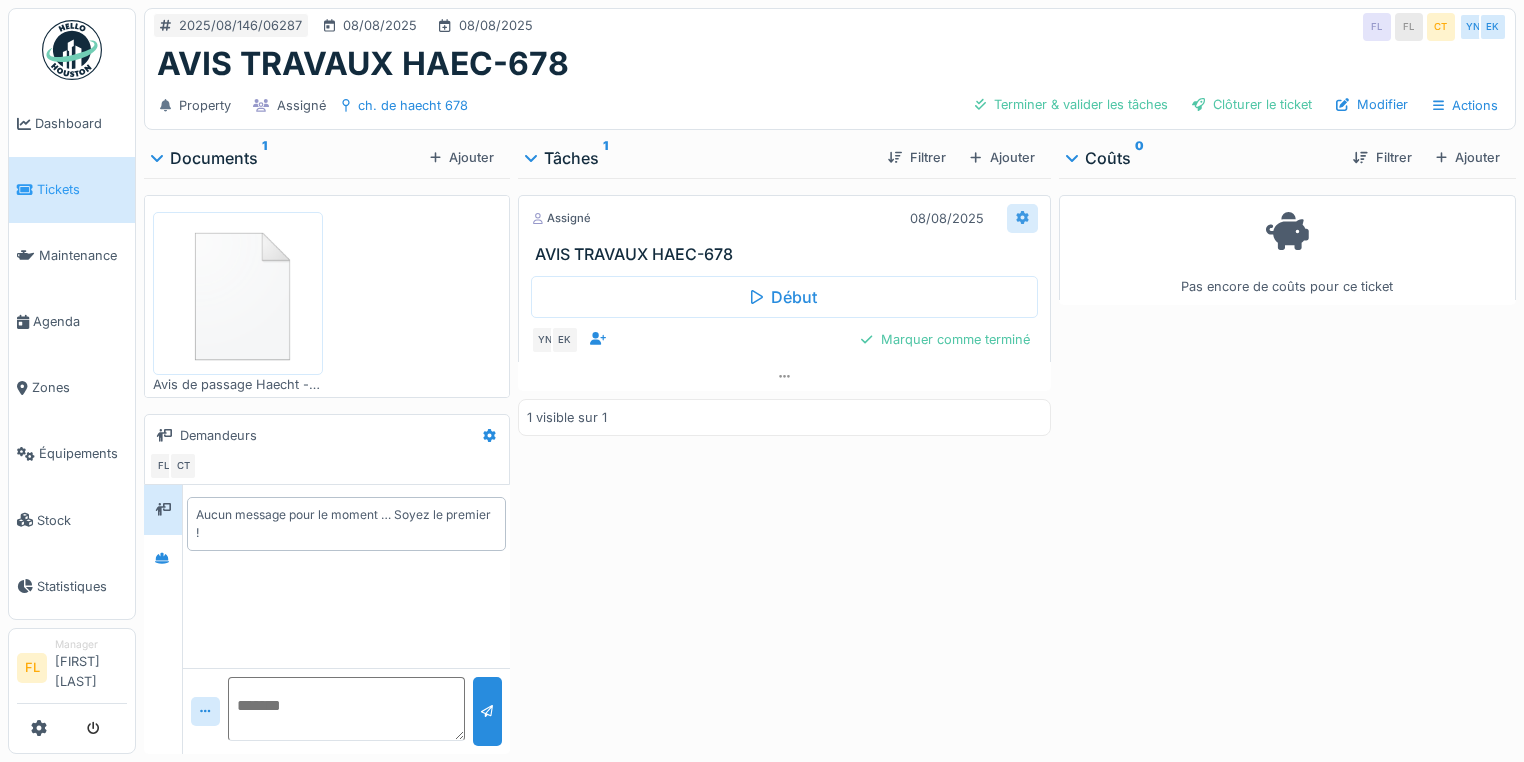 click at bounding box center (1022, 218) 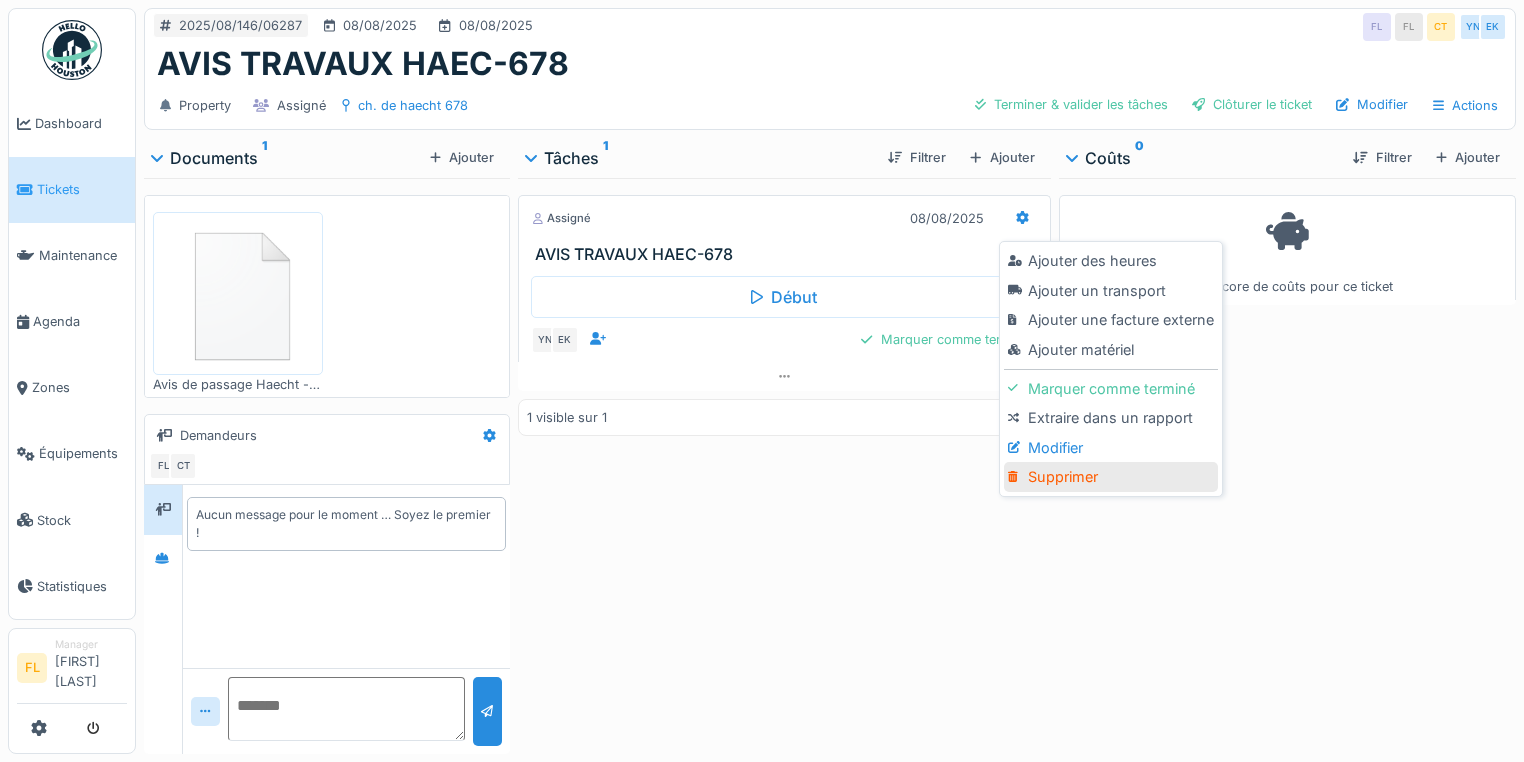 click on "Supprimer" at bounding box center (1110, 477) 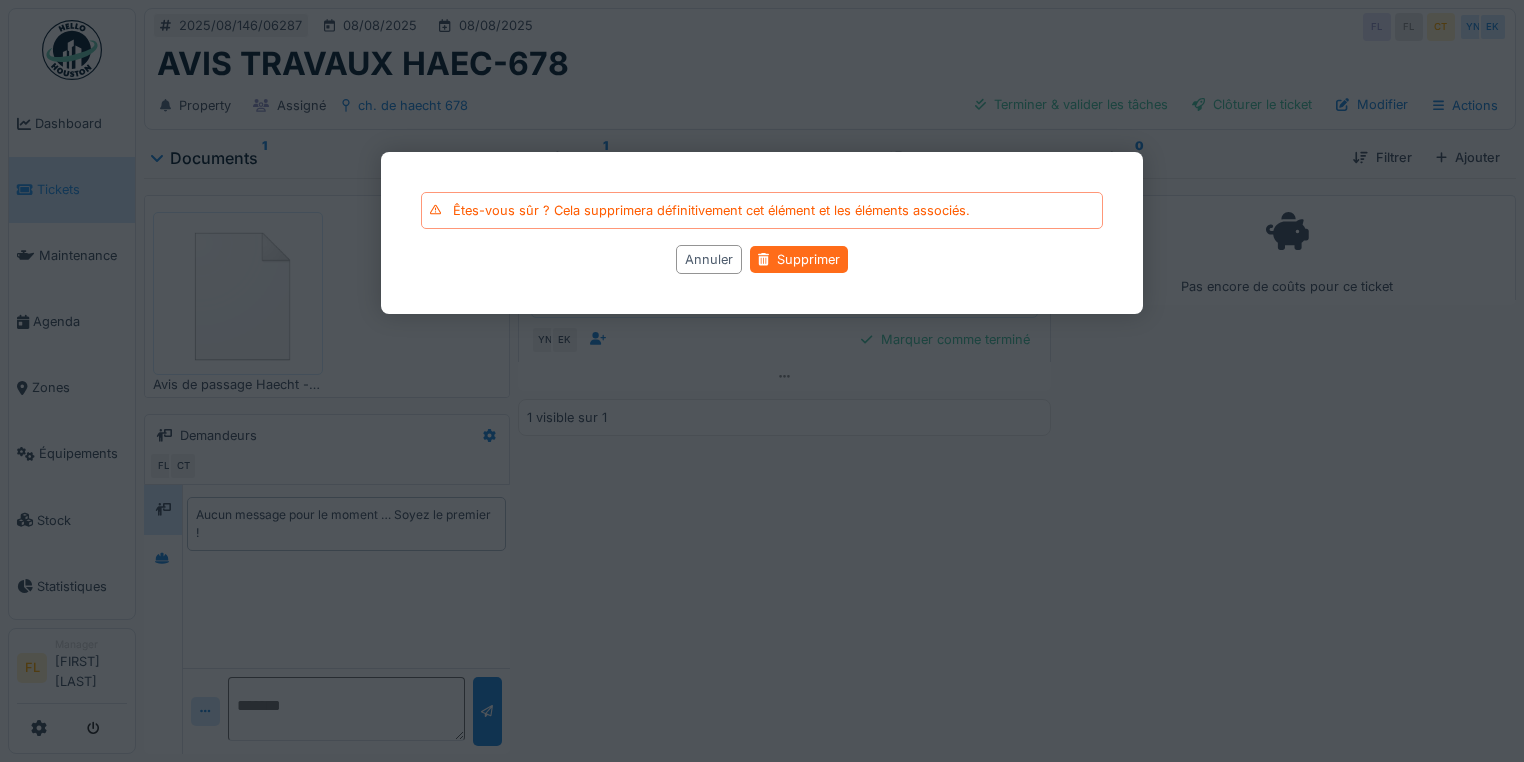 click on "Supprimer" at bounding box center [799, 260] 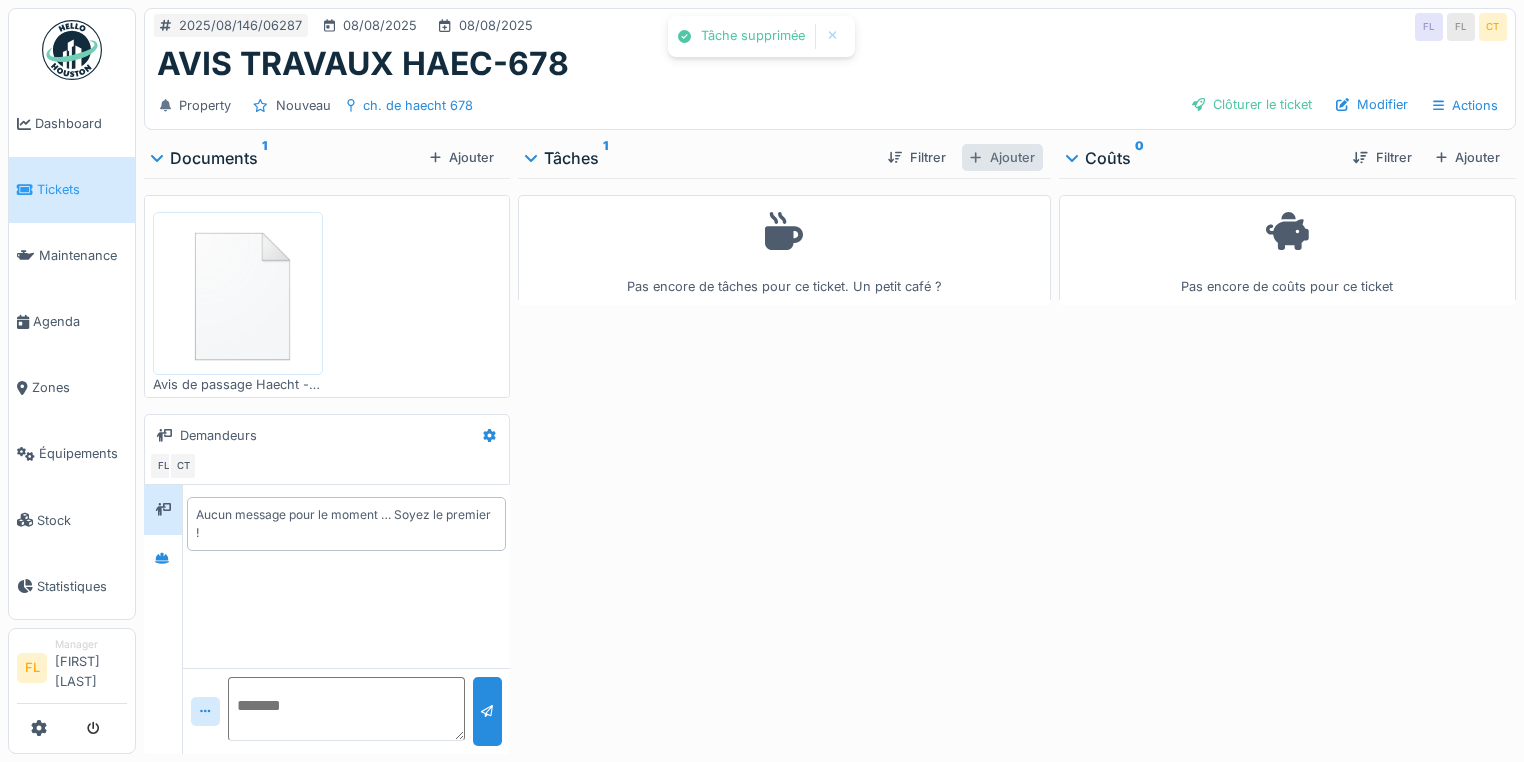 click on "Ajouter" at bounding box center (1002, 157) 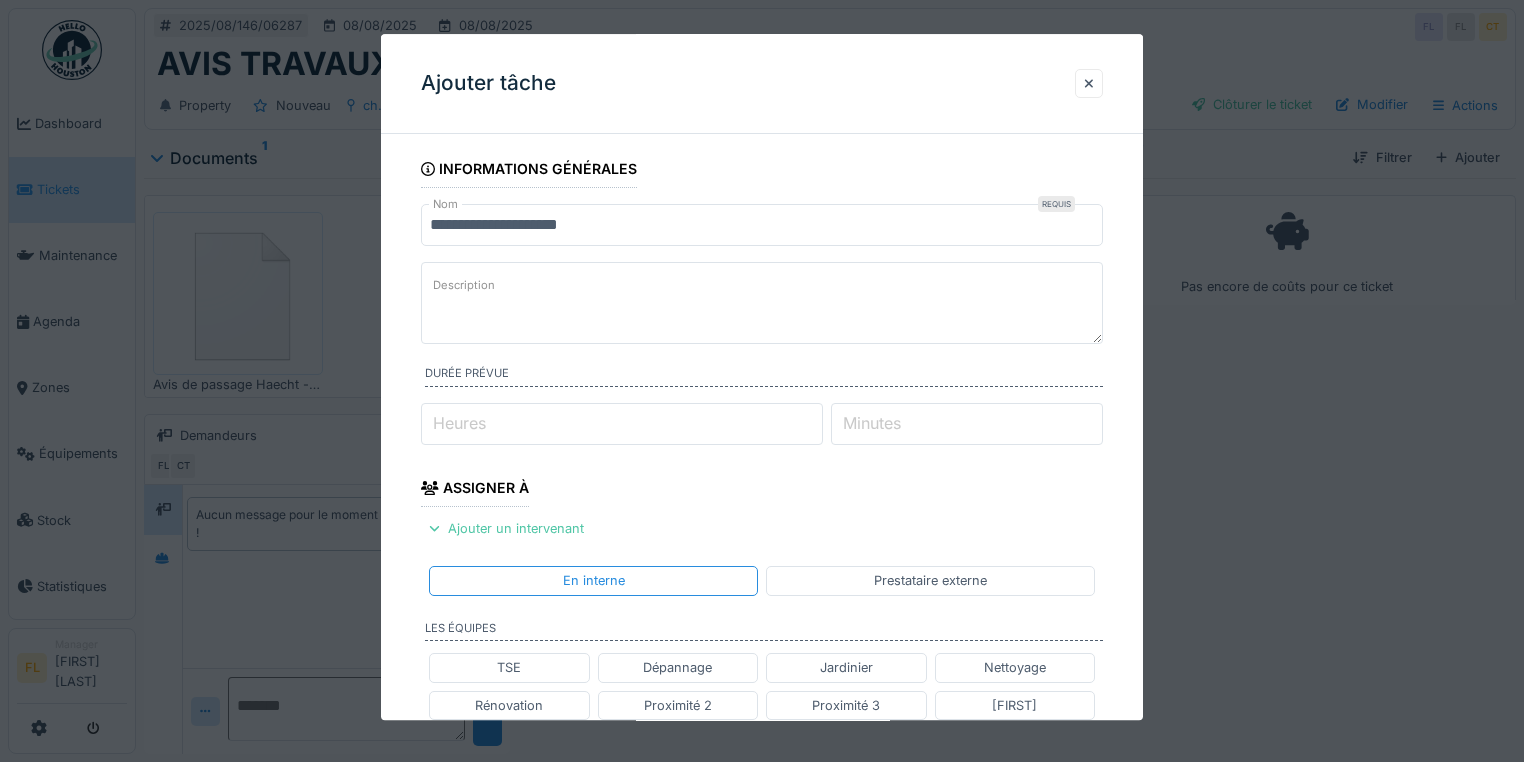 click on "Description" at bounding box center (762, 303) 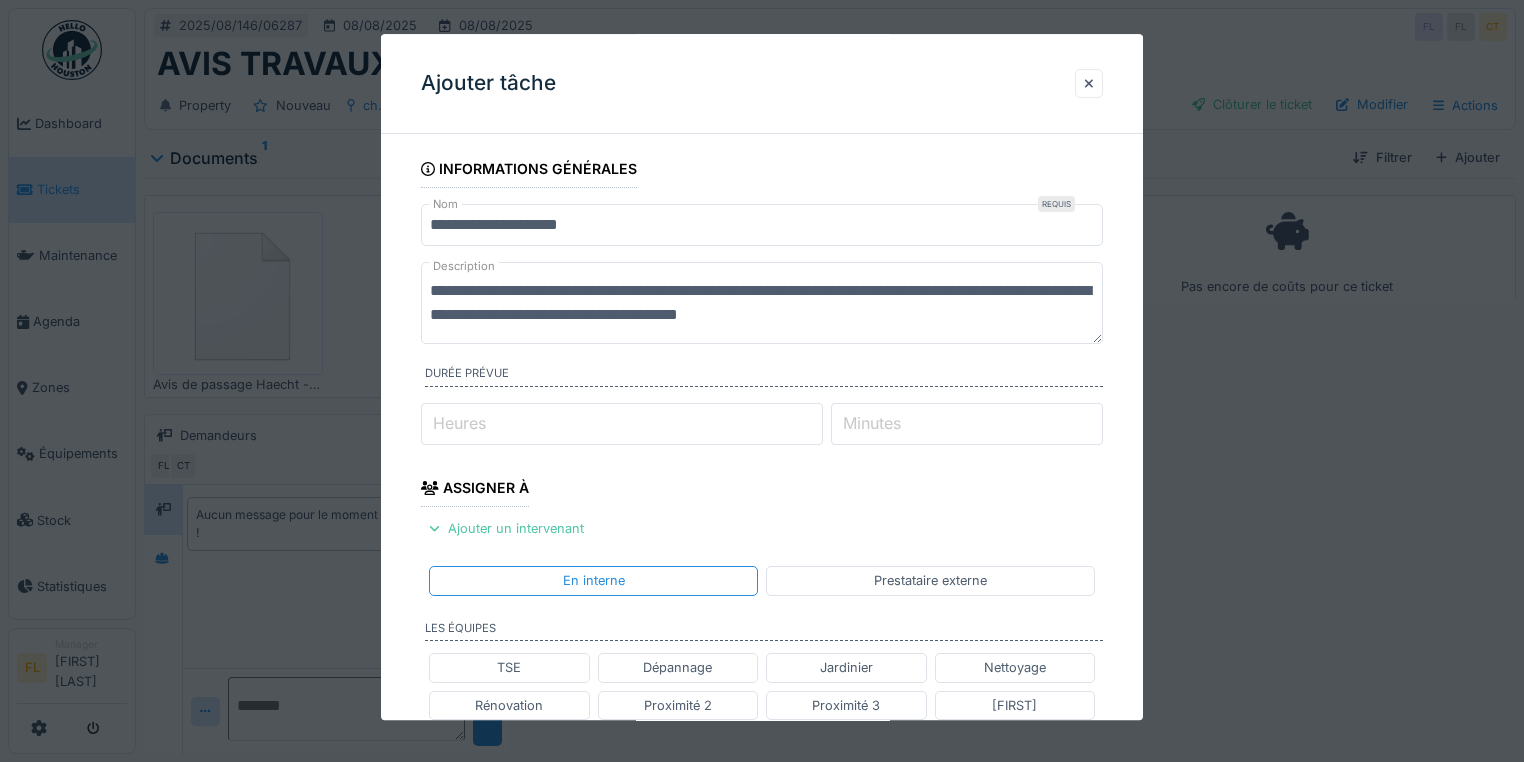 scroll, scrollTop: 6, scrollLeft: 0, axis: vertical 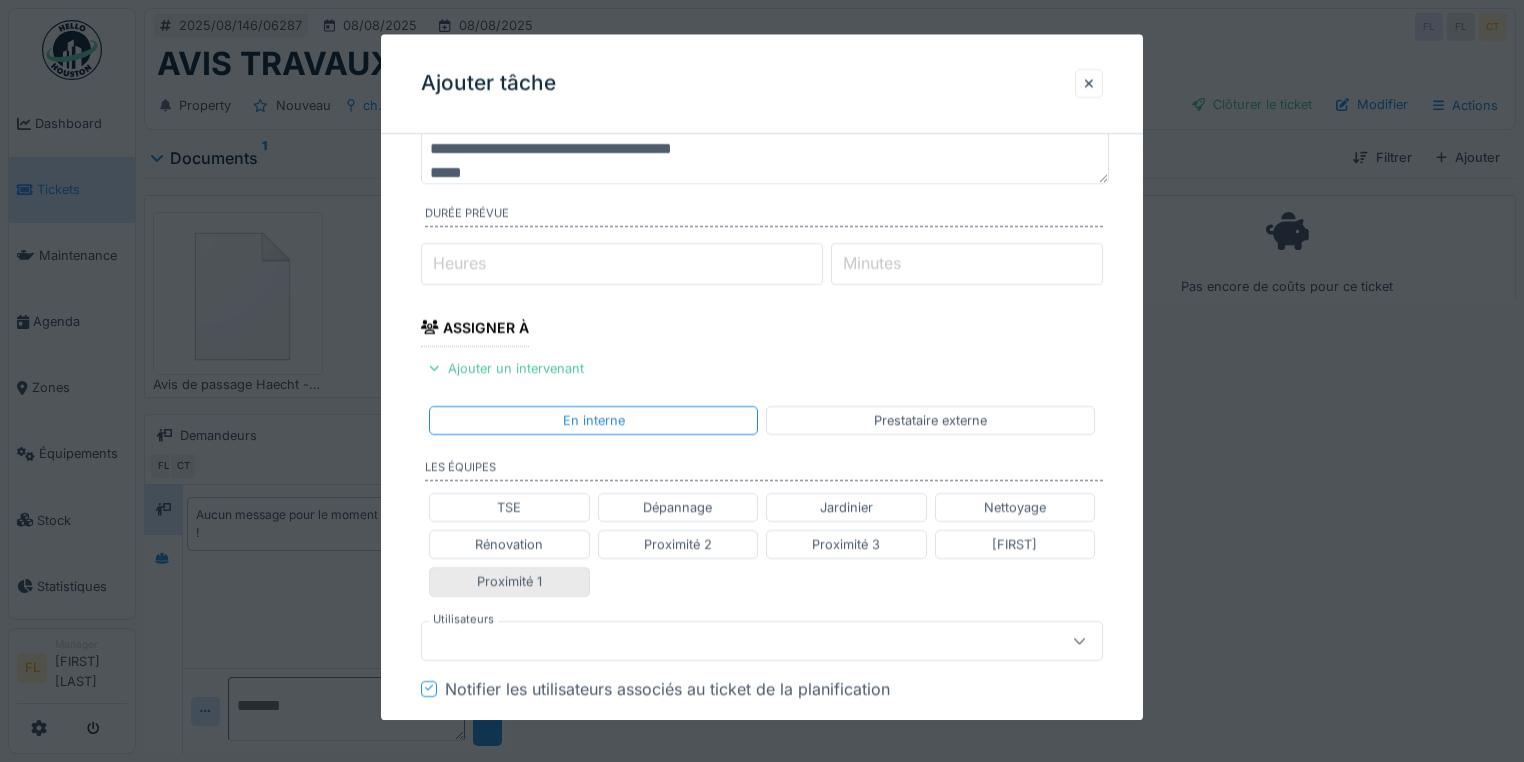 type on "**********" 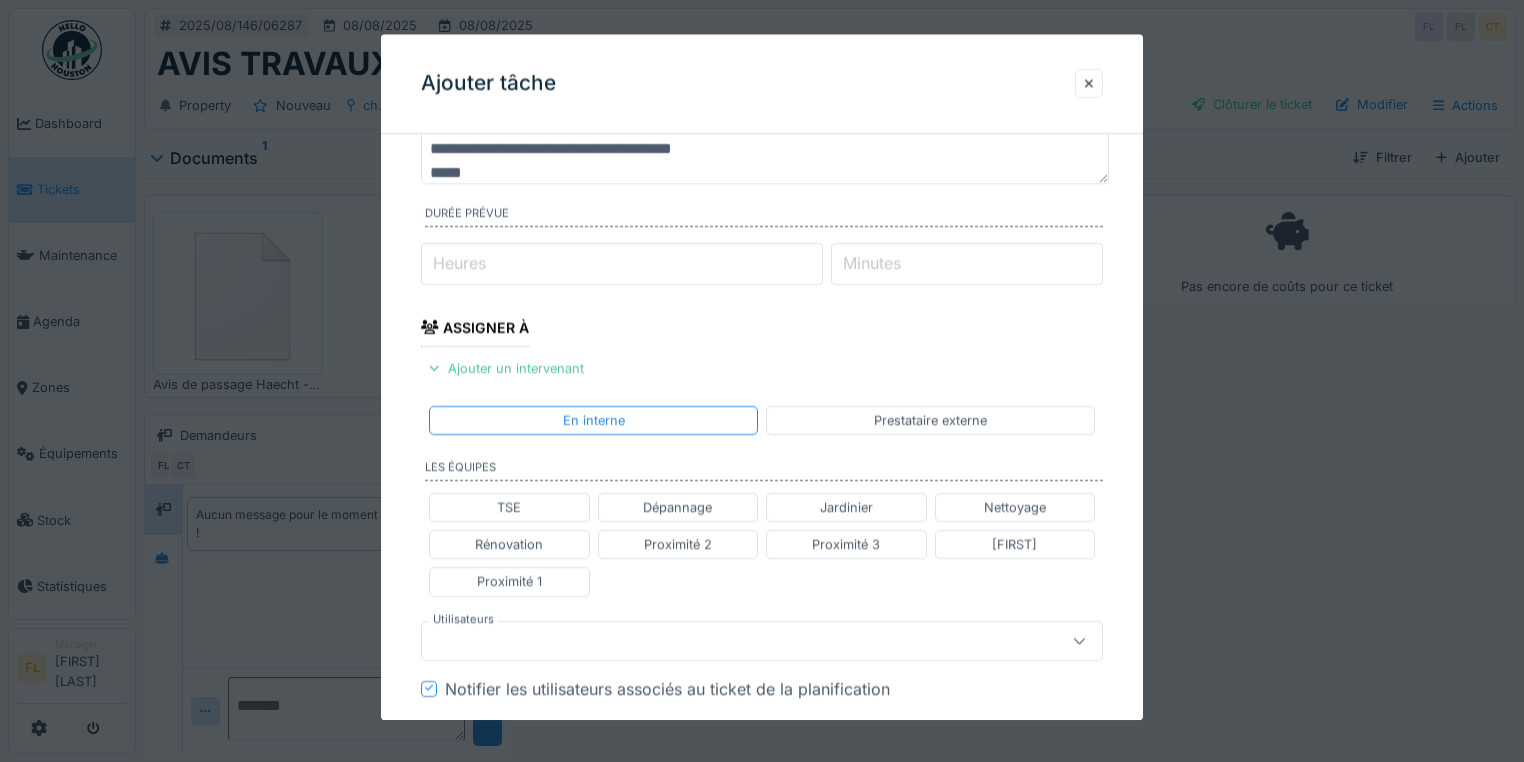 drag, startPoint x: 504, startPoint y: 579, endPoint x: 649, endPoint y: 464, distance: 185.06755 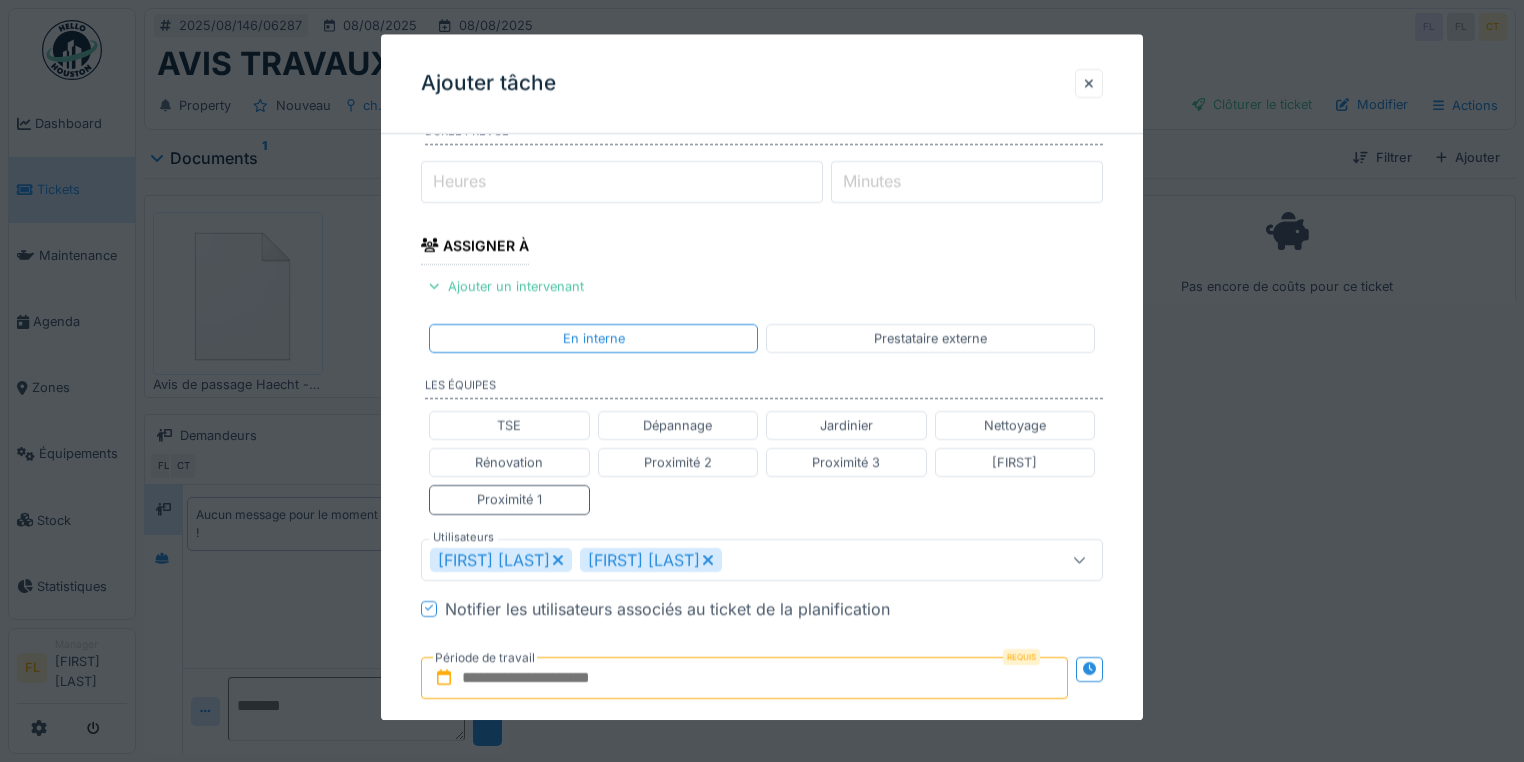 scroll, scrollTop: 320, scrollLeft: 0, axis: vertical 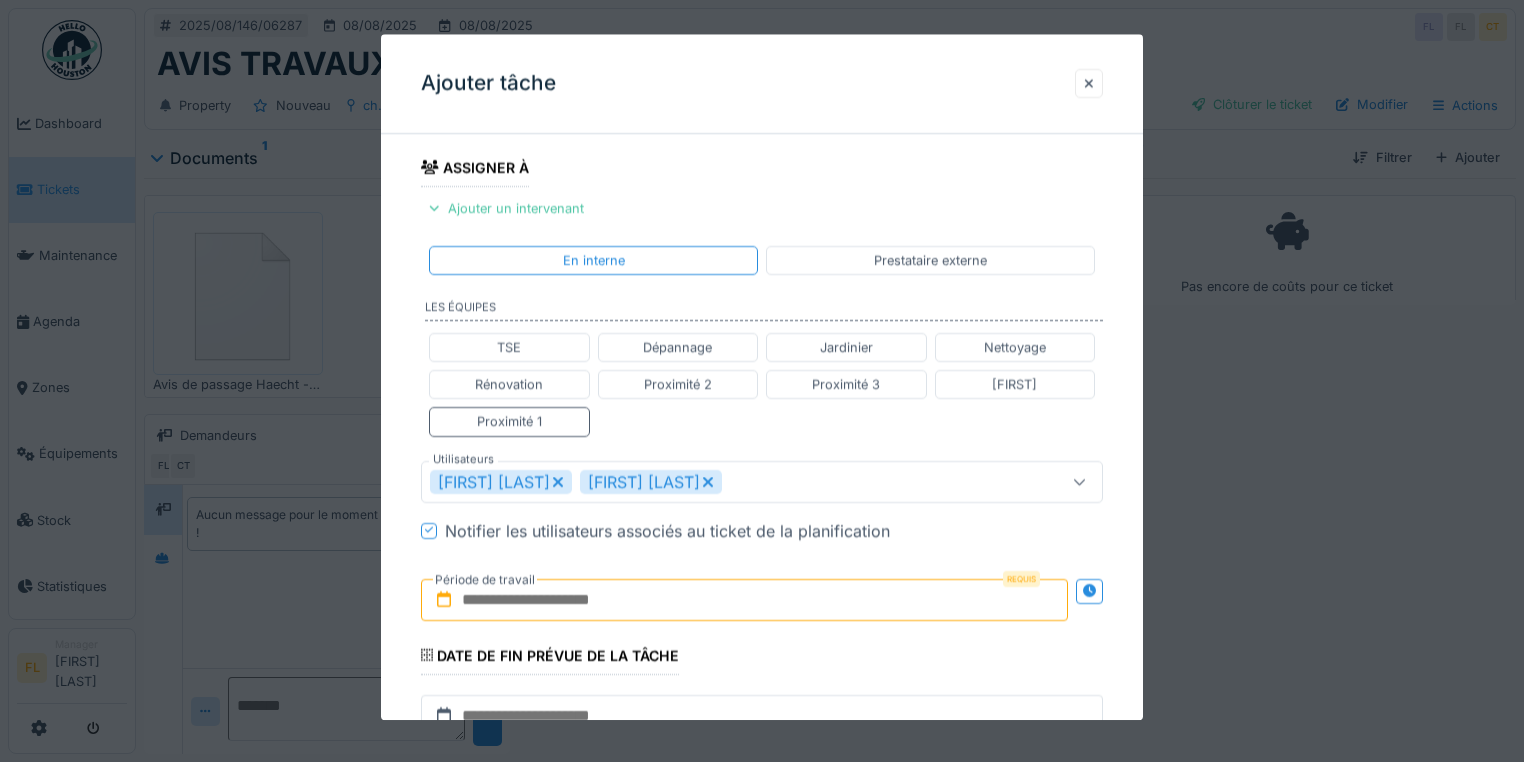 click at bounding box center (744, 600) 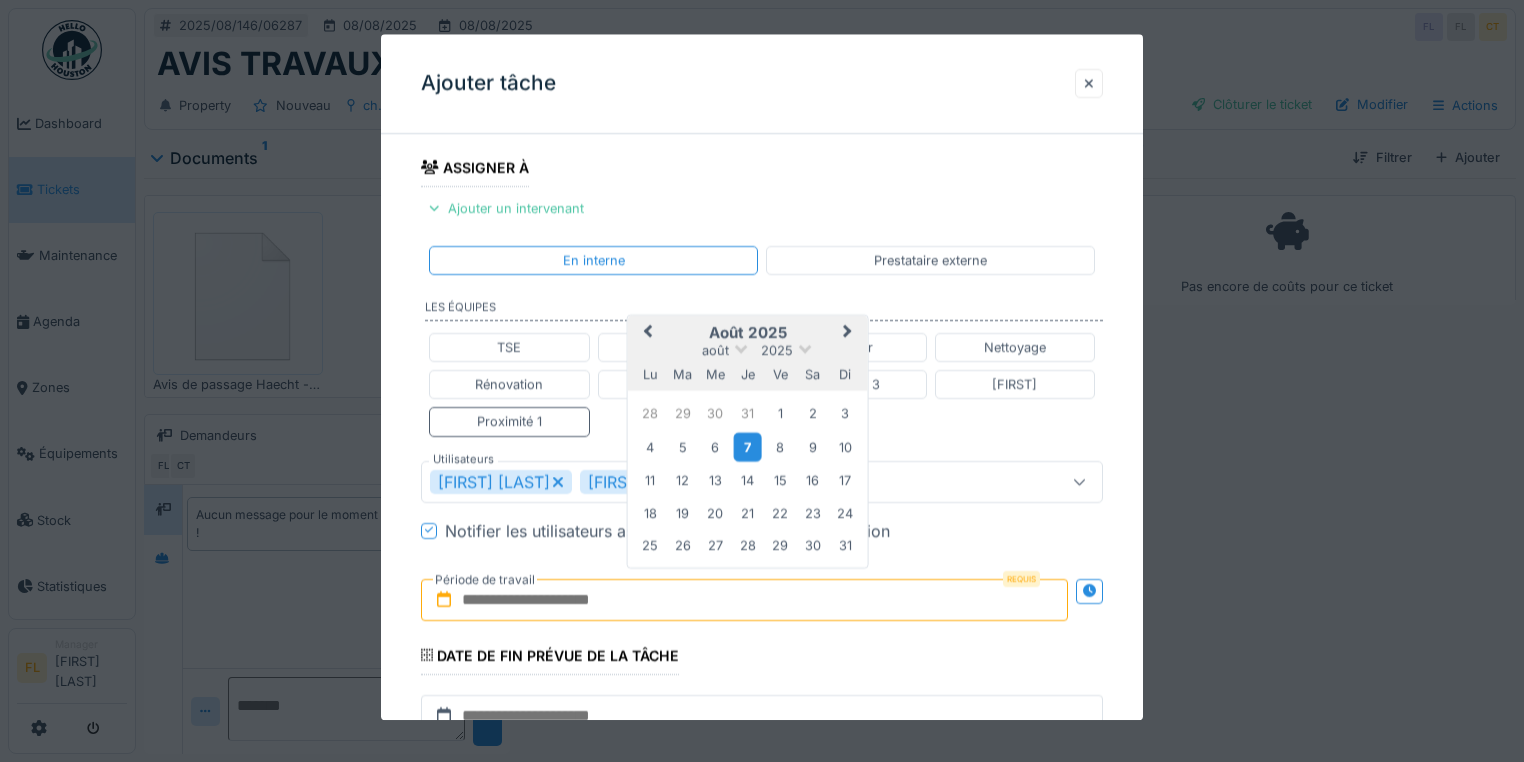 click on "7" at bounding box center (747, 447) 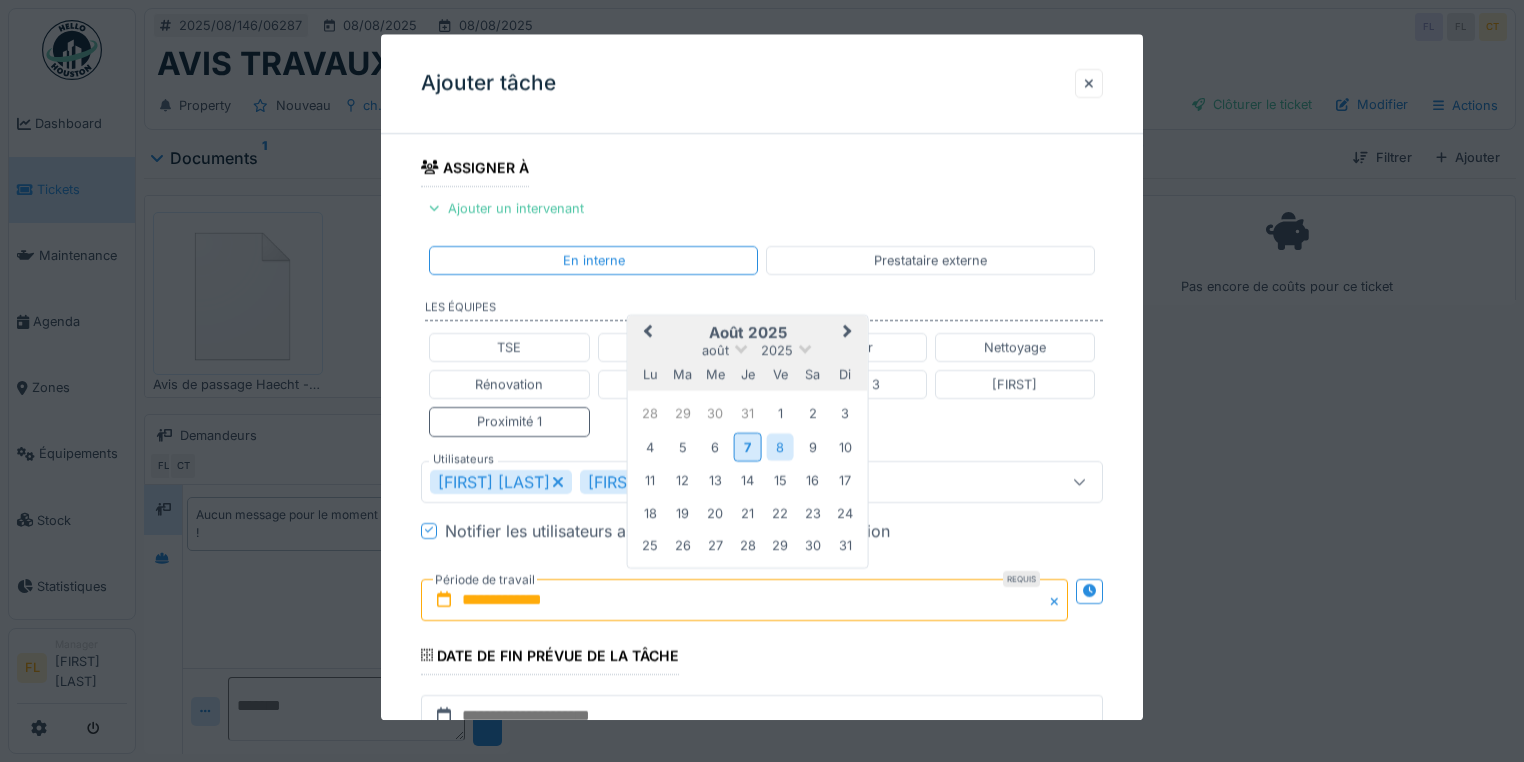 click on "8" at bounding box center (780, 447) 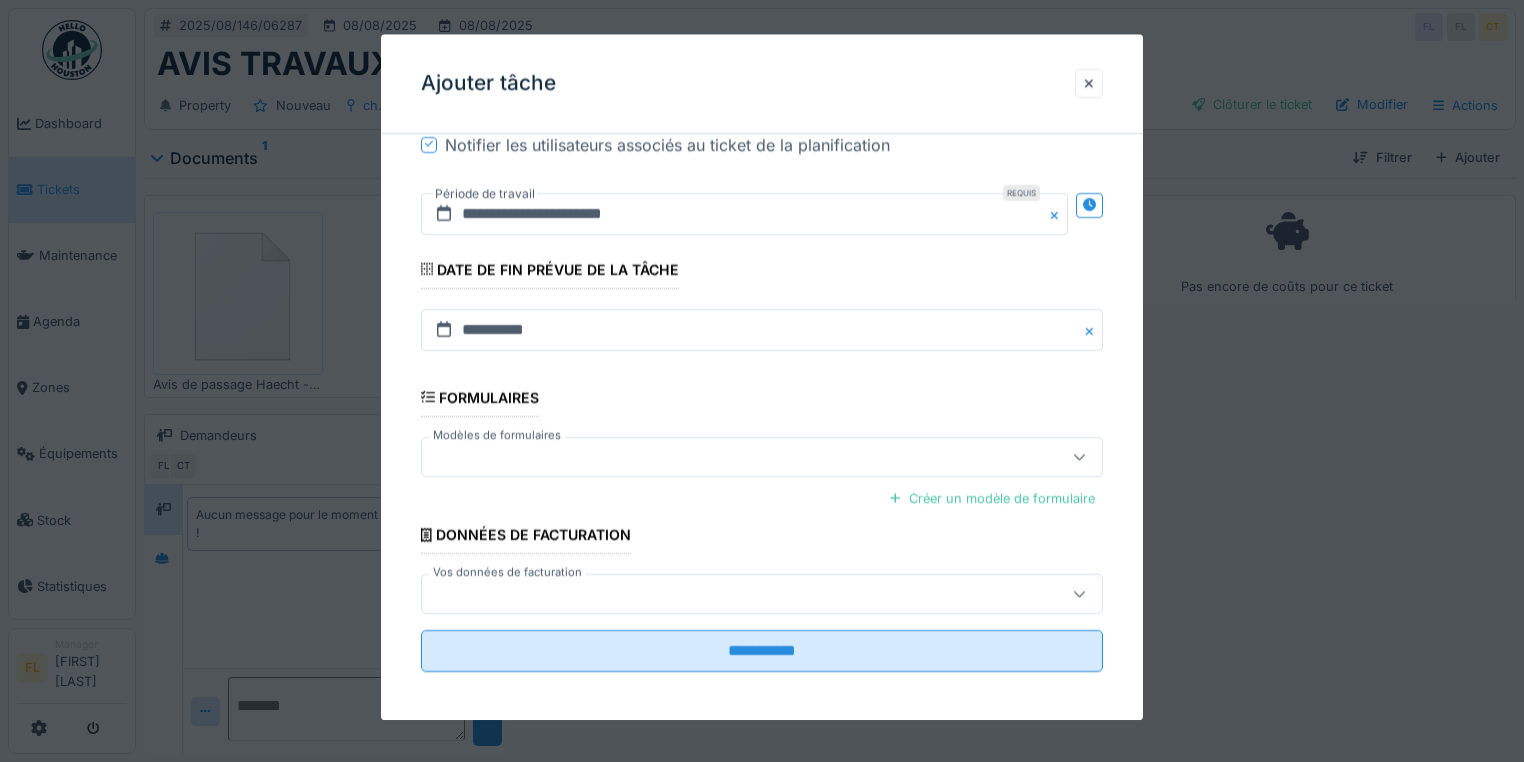 scroll, scrollTop: 708, scrollLeft: 0, axis: vertical 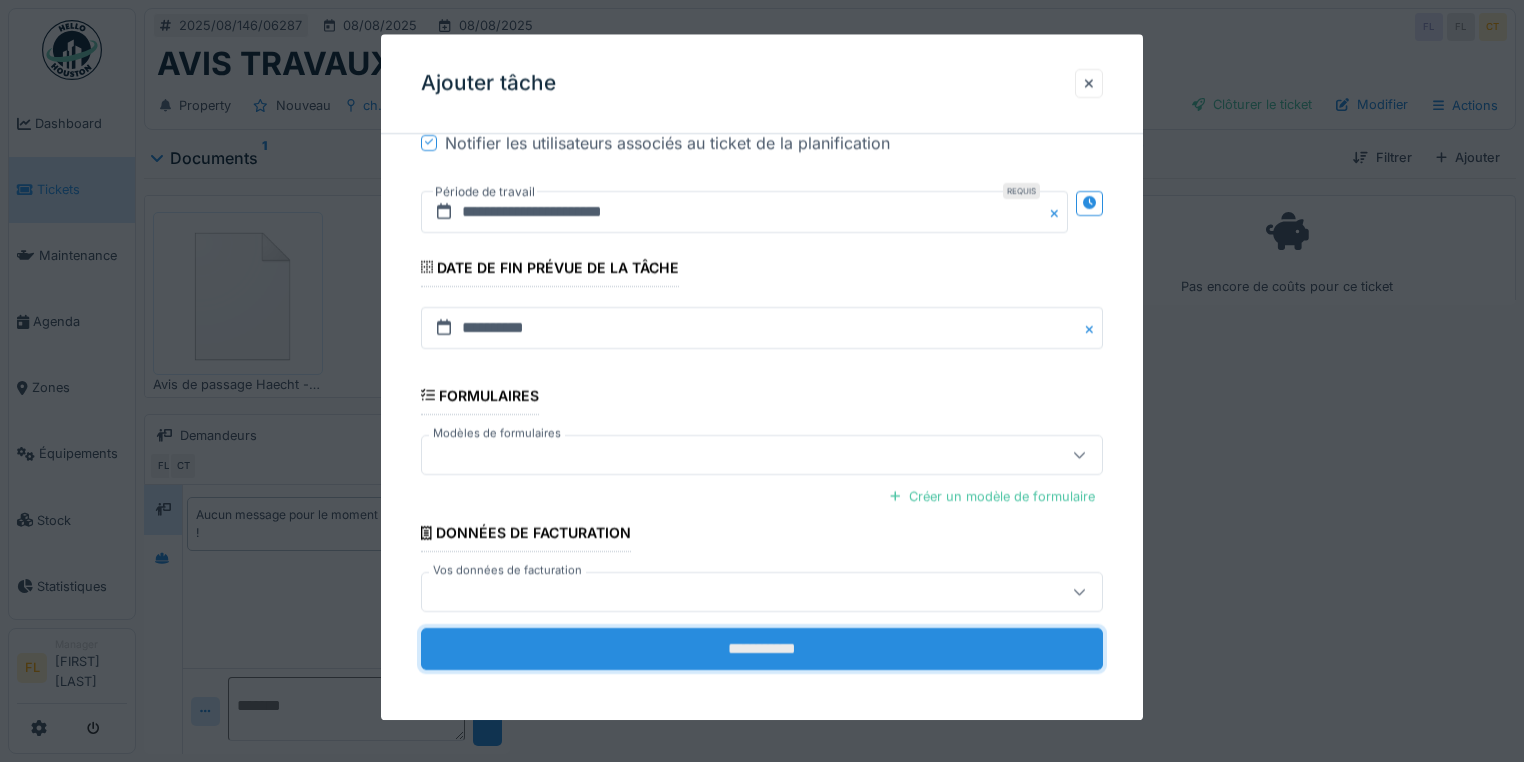 click on "**********" at bounding box center [762, 649] 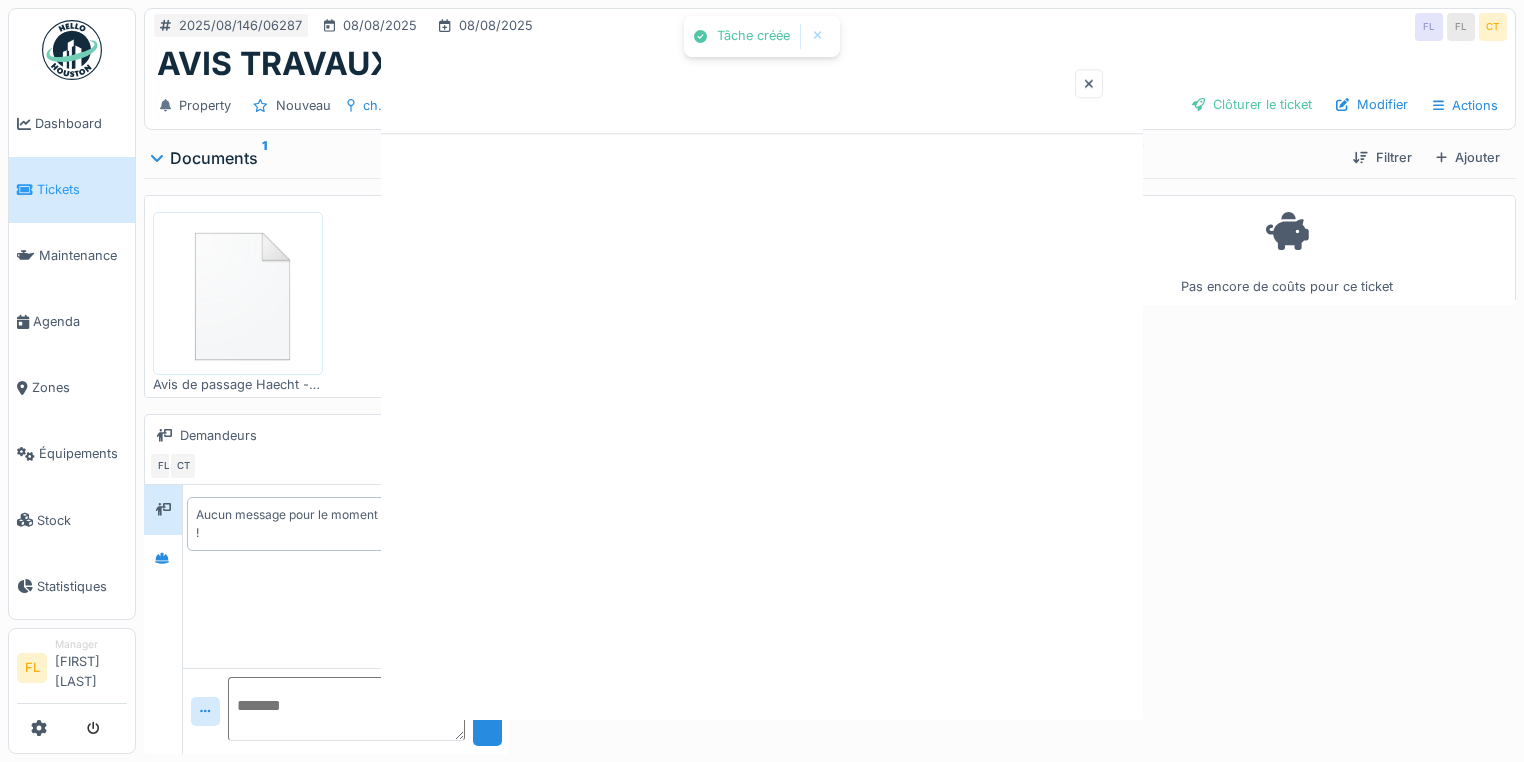 scroll, scrollTop: 0, scrollLeft: 0, axis: both 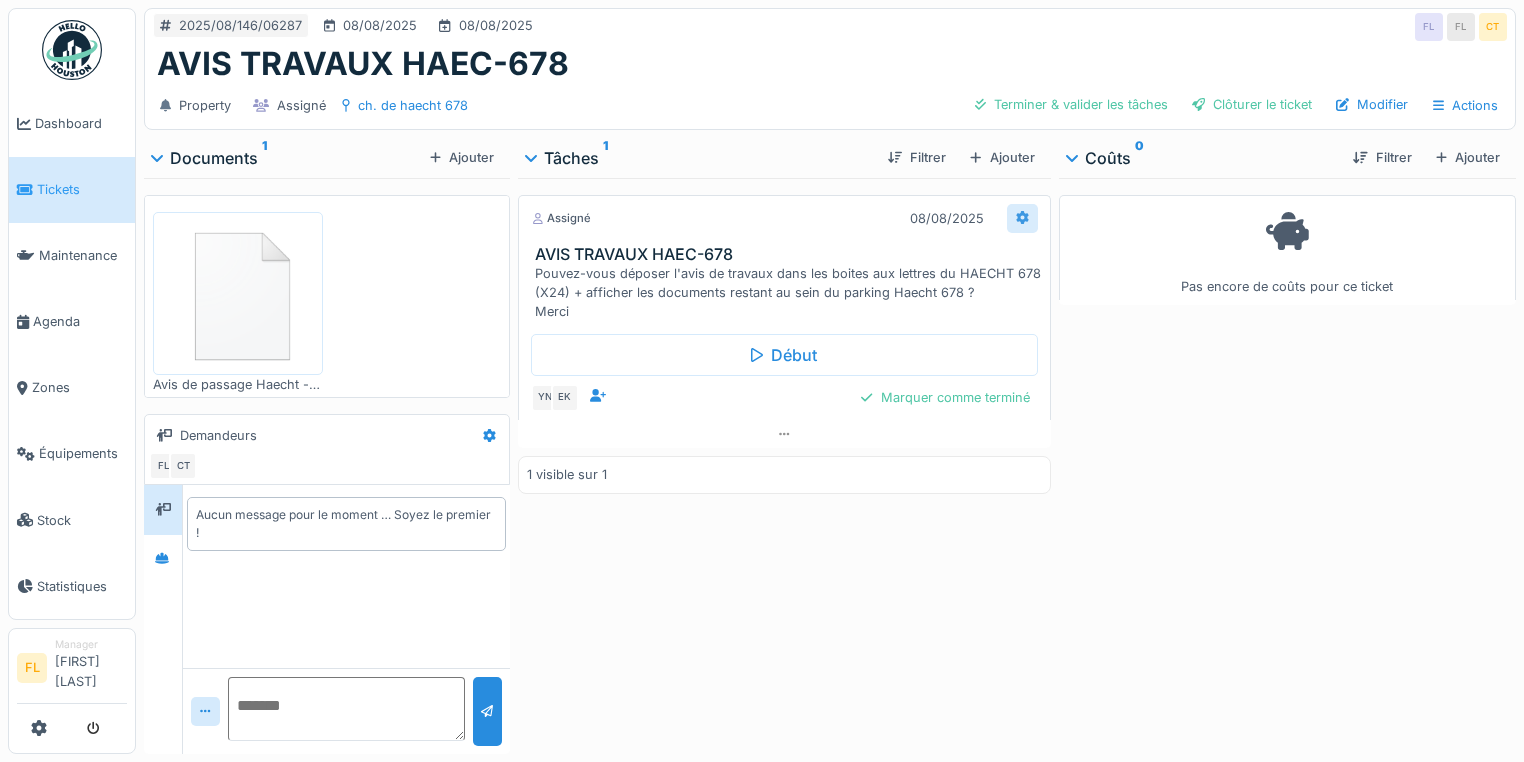 click 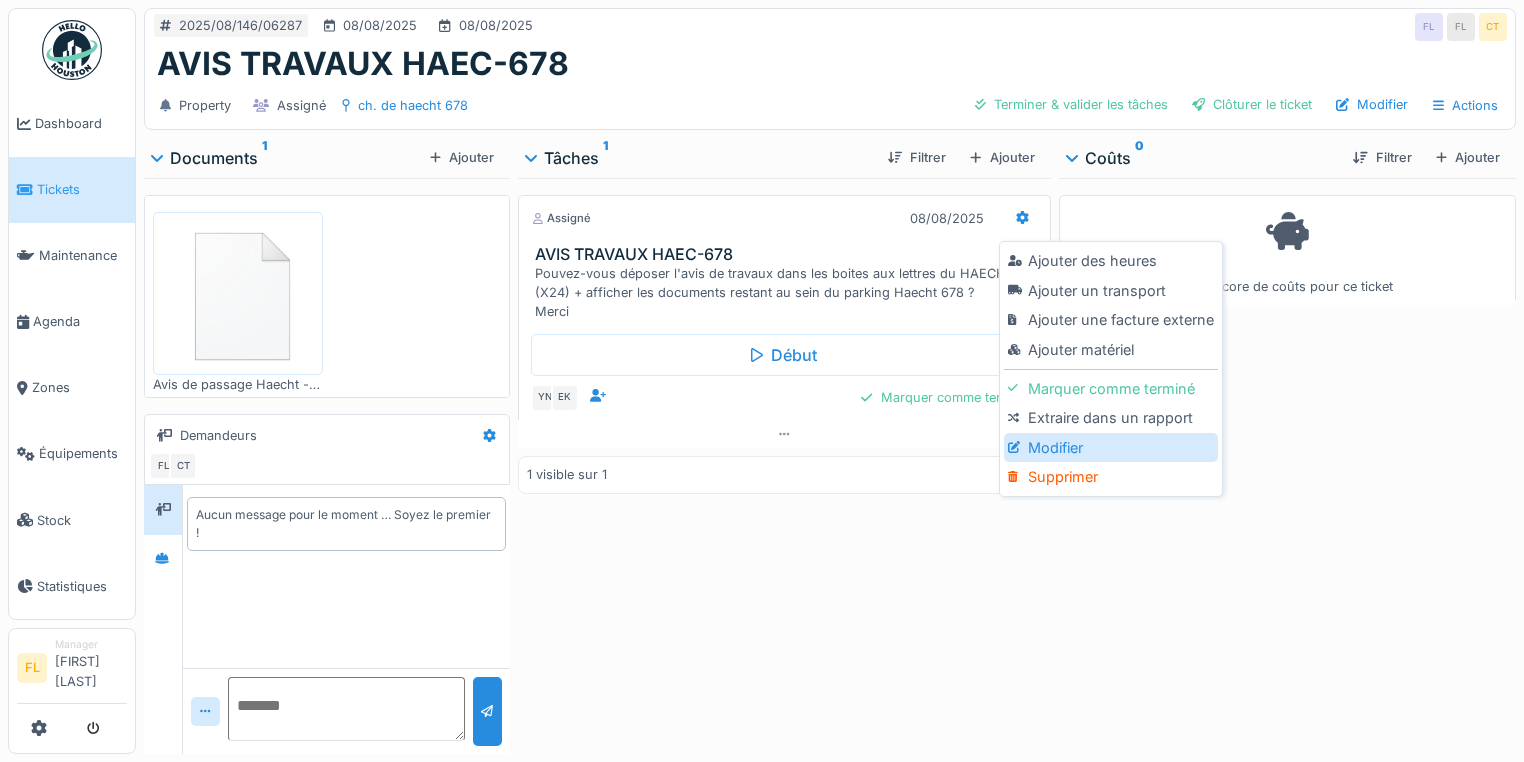 click on "Modifier" at bounding box center [1110, 448] 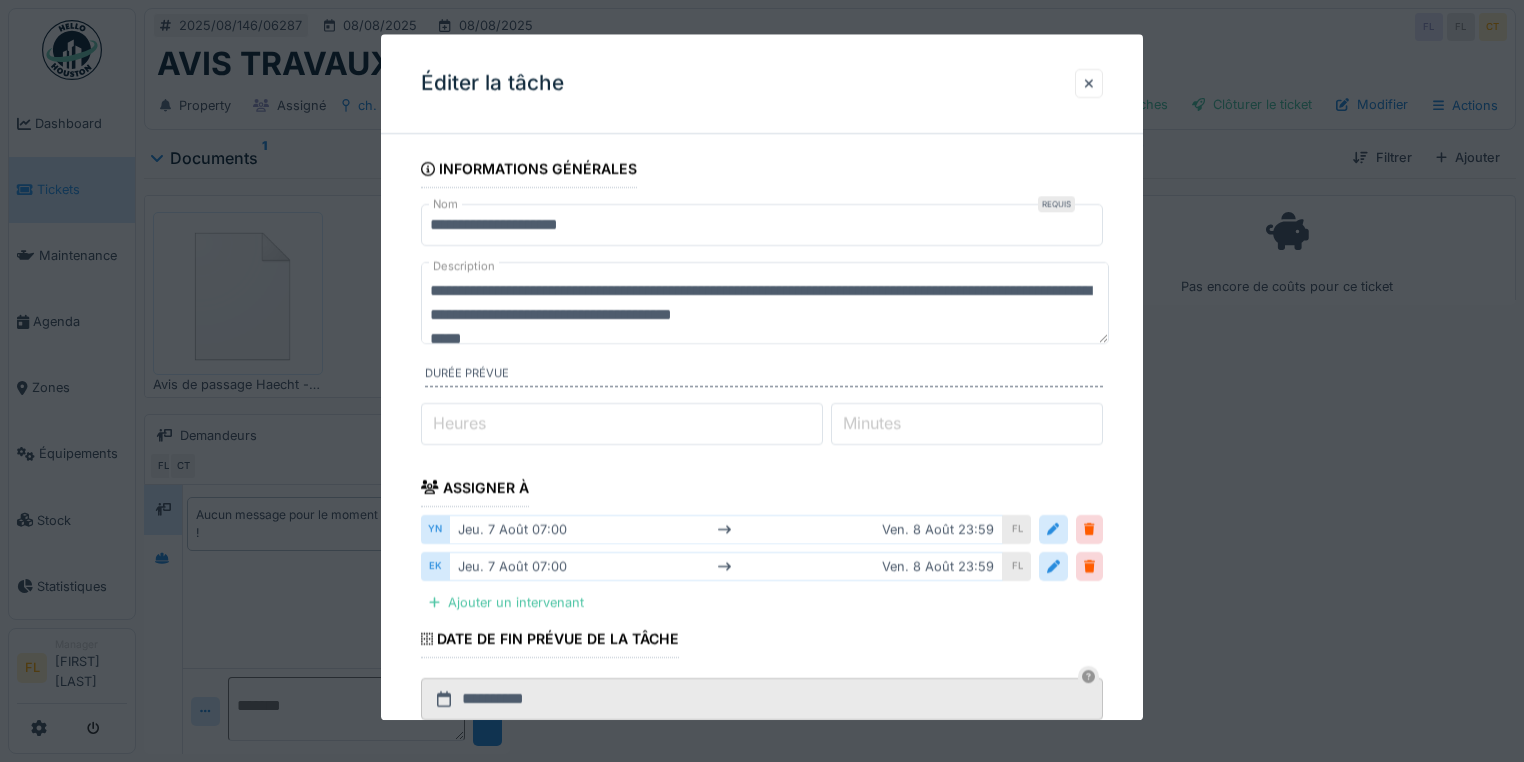 click on "**********" at bounding box center [765, 303] 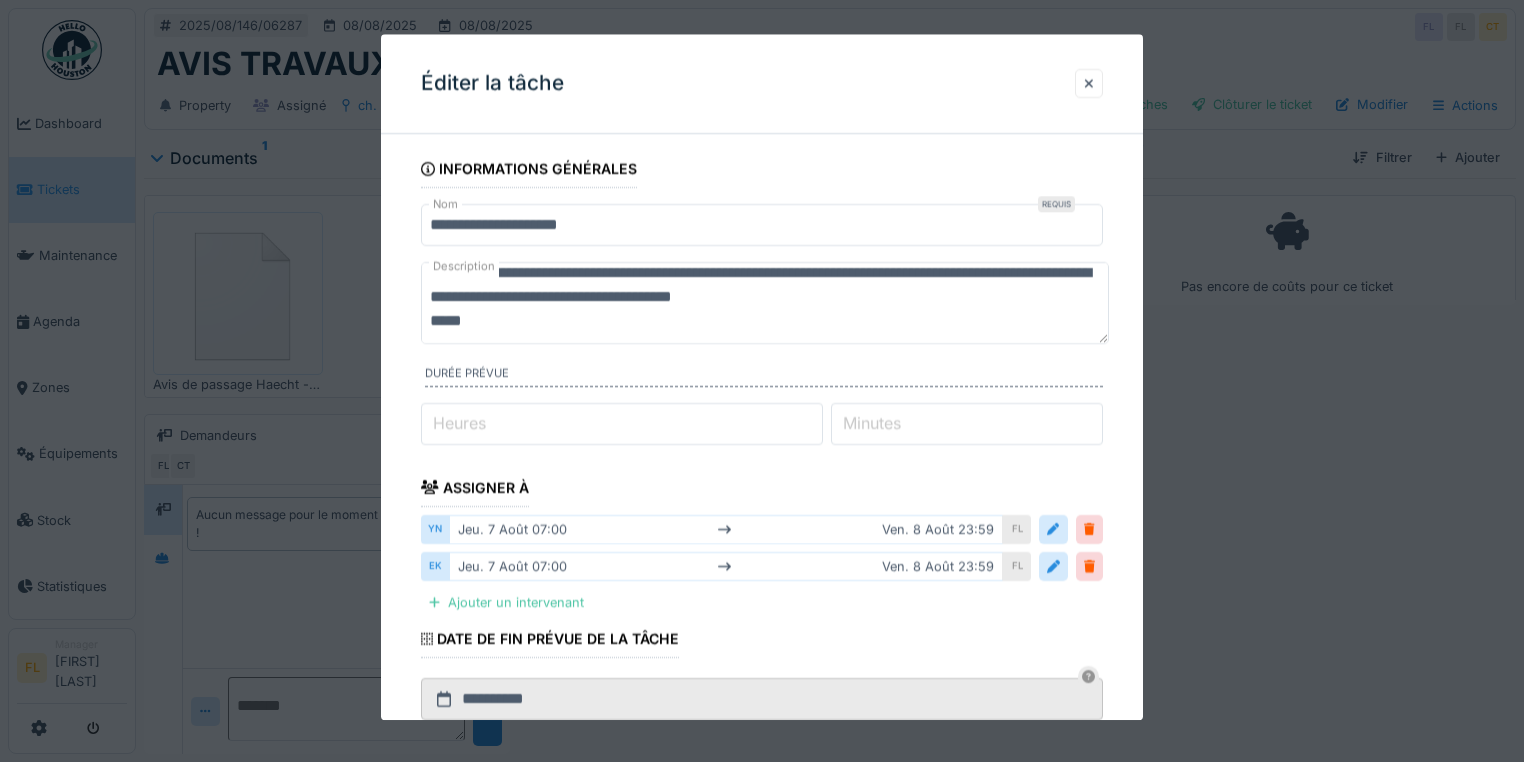 scroll, scrollTop: 24, scrollLeft: 0, axis: vertical 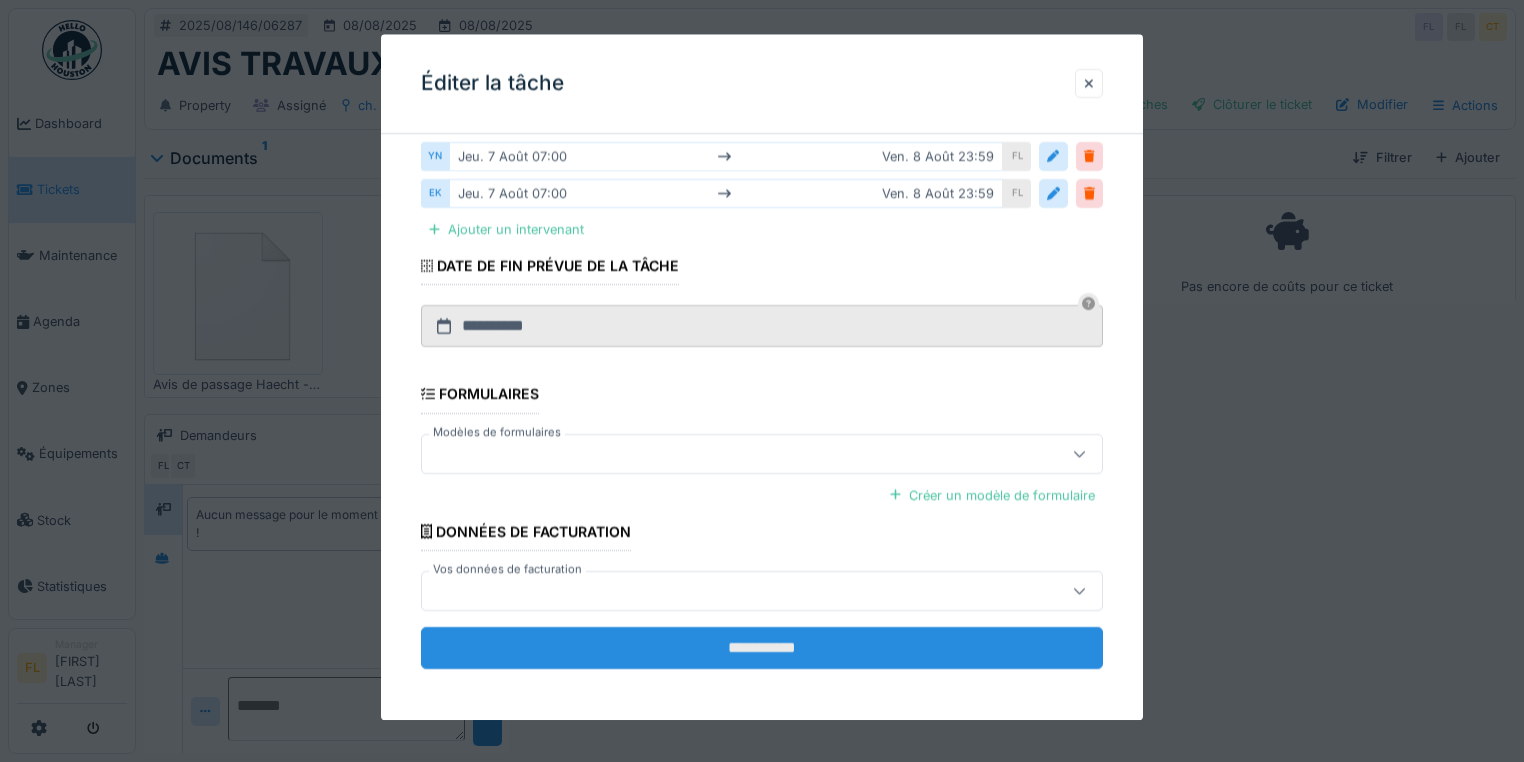 type on "**********" 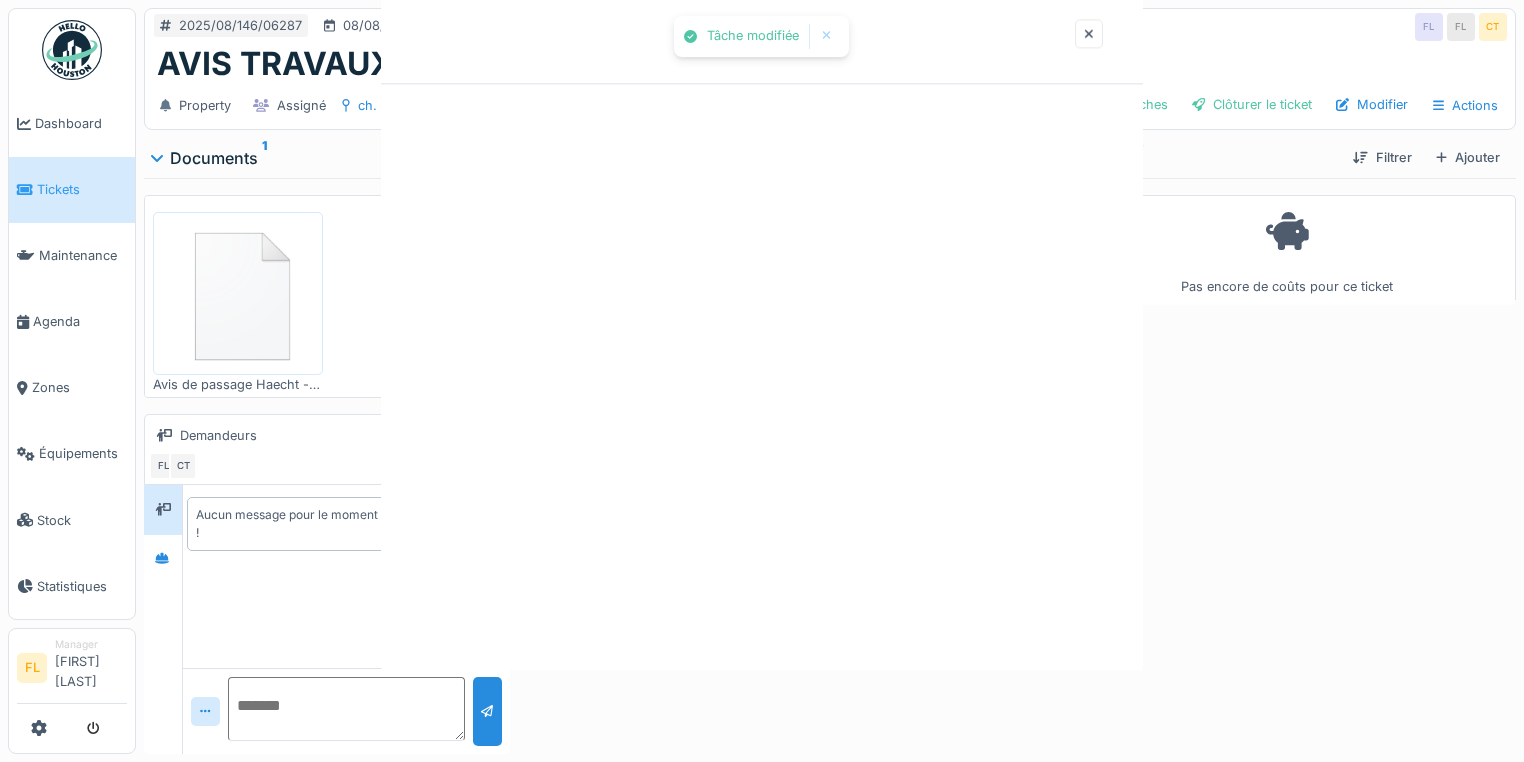 scroll, scrollTop: 0, scrollLeft: 0, axis: both 